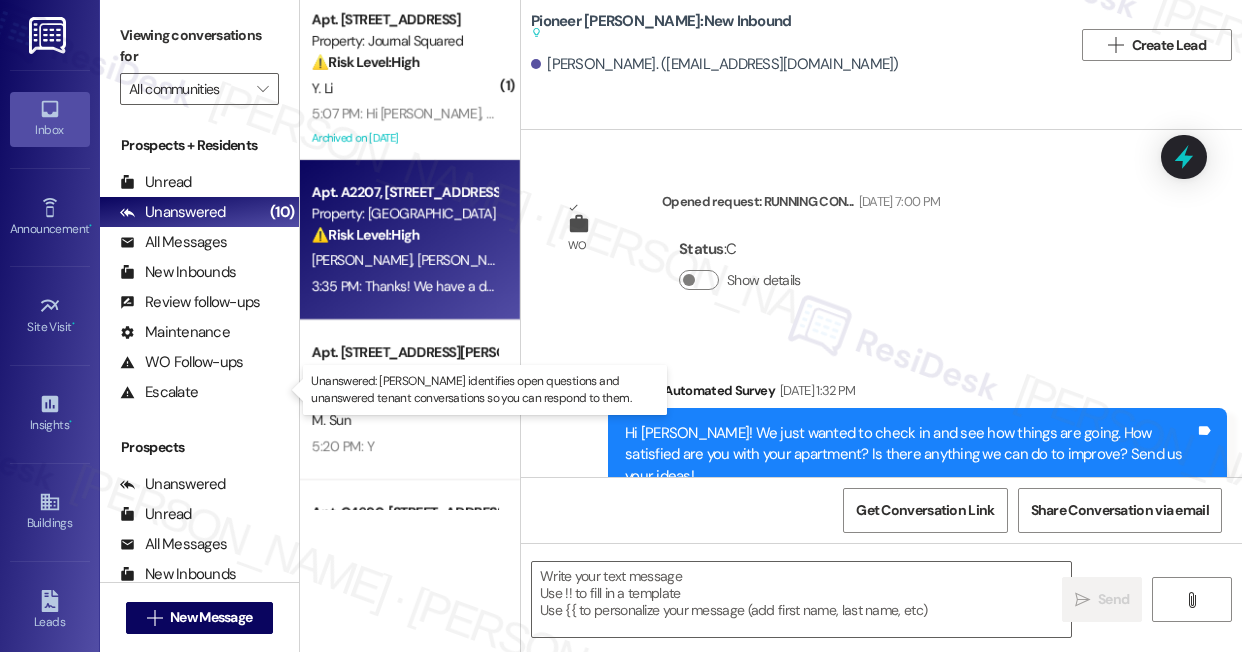 scroll, scrollTop: 0, scrollLeft: 0, axis: both 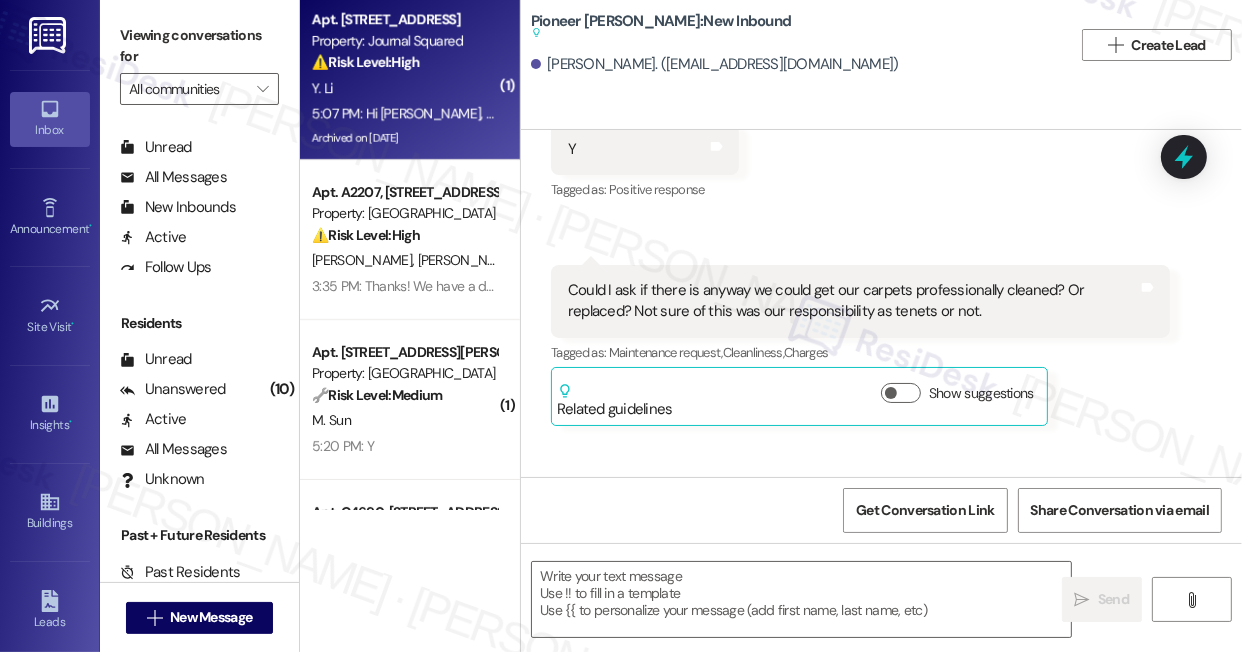click on "5:07 PM: Hi [PERSON_NAME], thank you for your follow up. But I'm confused since I just received the August rent bill [DATE].  5:07 PM: Hi [PERSON_NAME], thank you for your follow up. But I'm confused since I just received the August rent bill [DATE]." at bounding box center (665, 113) 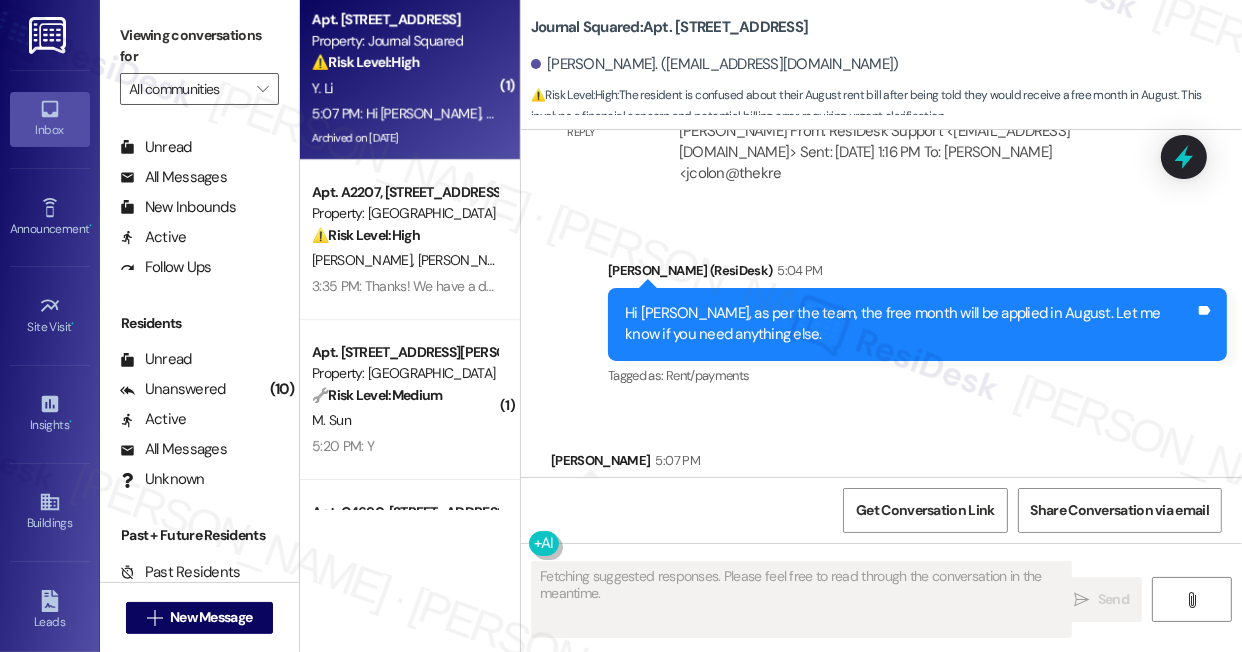 scroll, scrollTop: 17402, scrollLeft: 0, axis: vertical 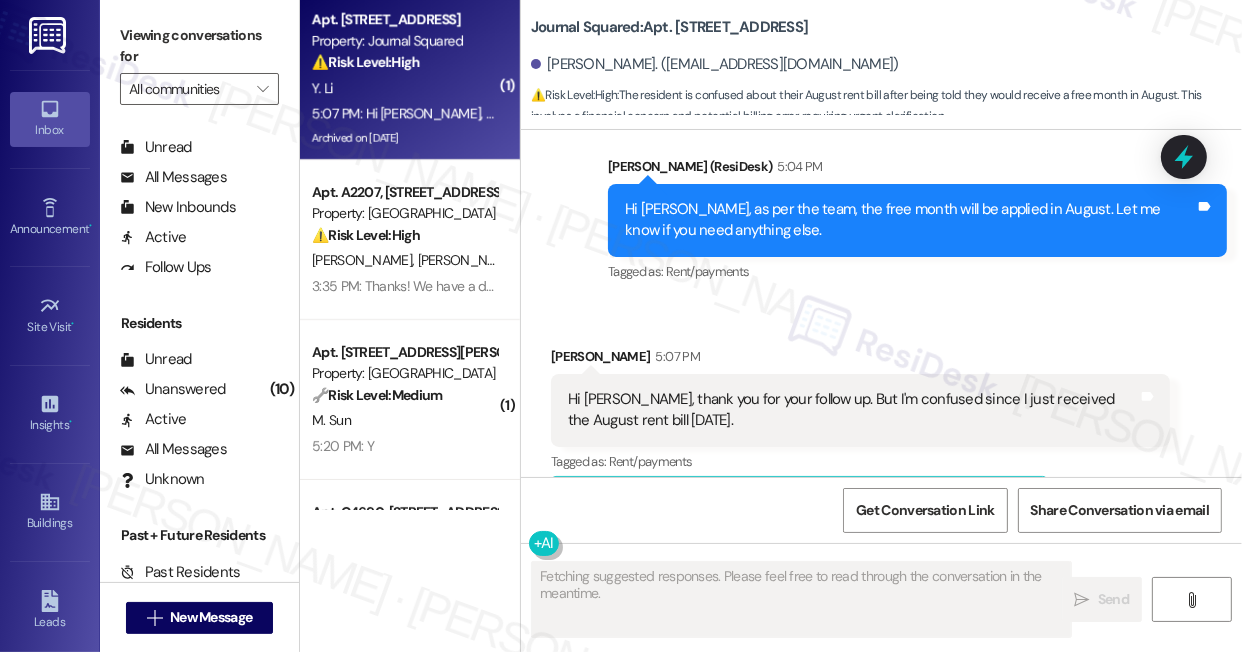 click on "Hi [PERSON_NAME], thank you for your follow up. But I'm confused since I just received the August rent bill [DATE]." at bounding box center [853, 410] 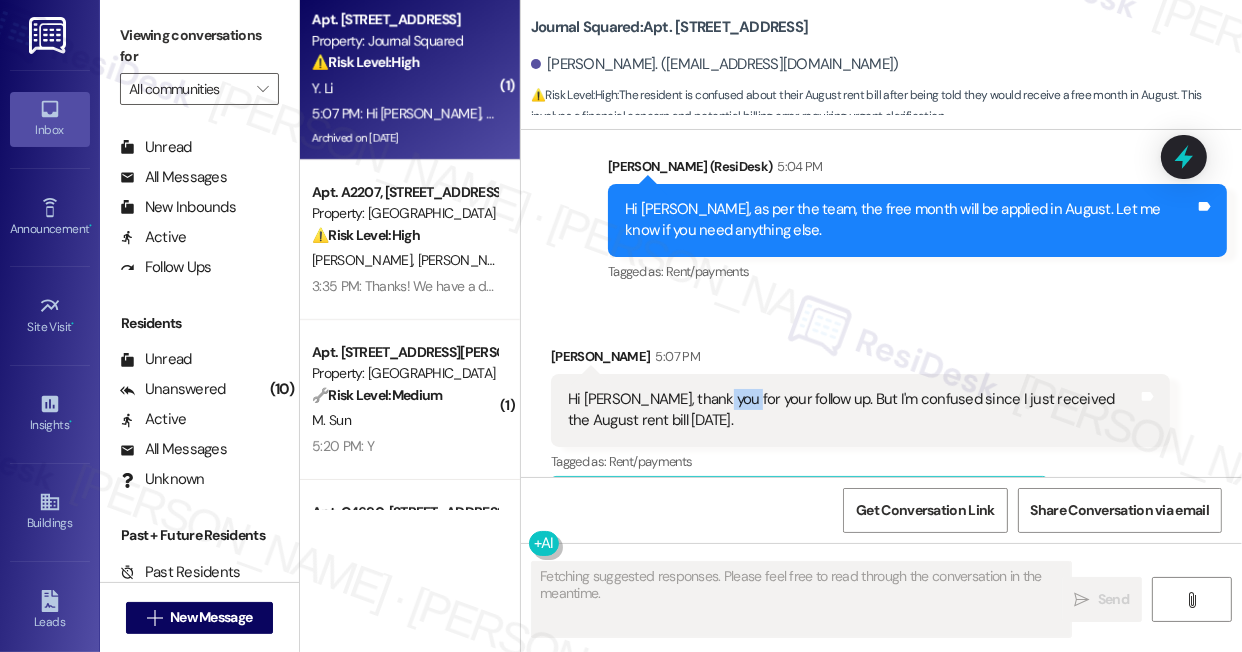 click on "Hi [PERSON_NAME], thank you for your follow up. But I'm confused since I just received the August rent bill [DATE]." at bounding box center [853, 410] 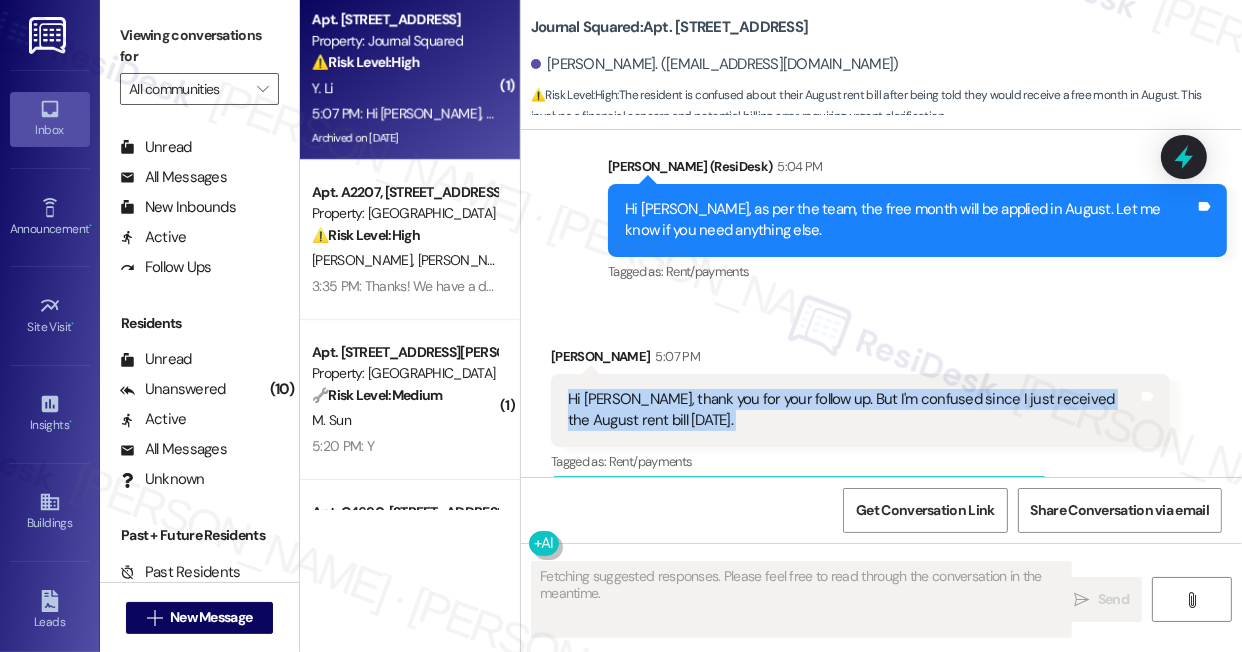 click on "Hi [PERSON_NAME], thank you for your follow up. But I'm confused since I just received the August rent bill [DATE]." at bounding box center (853, 410) 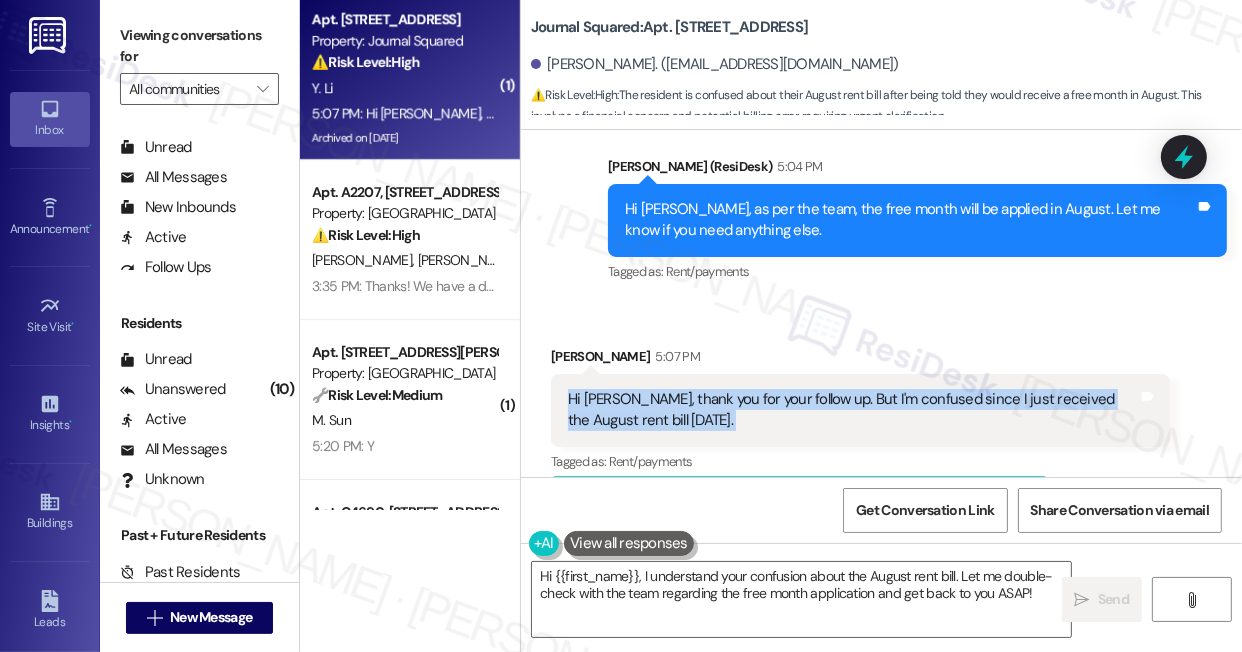 click on "Hide Suggestions" at bounding box center (905, 502) 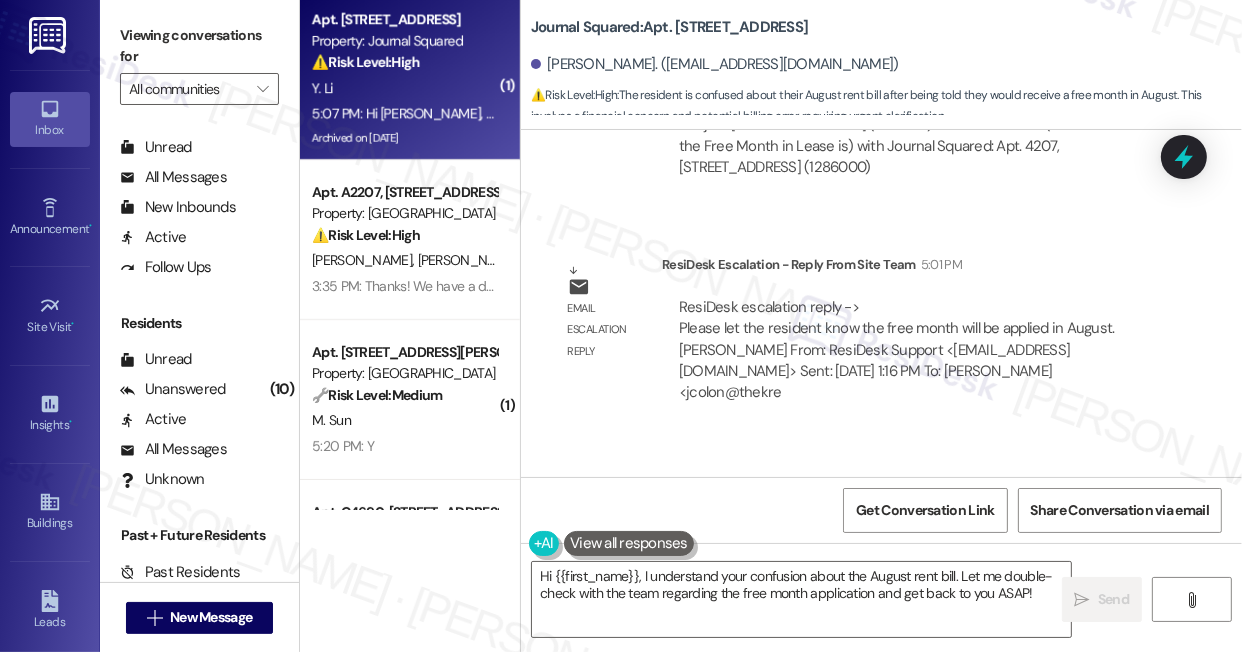 scroll, scrollTop: 17051, scrollLeft: 0, axis: vertical 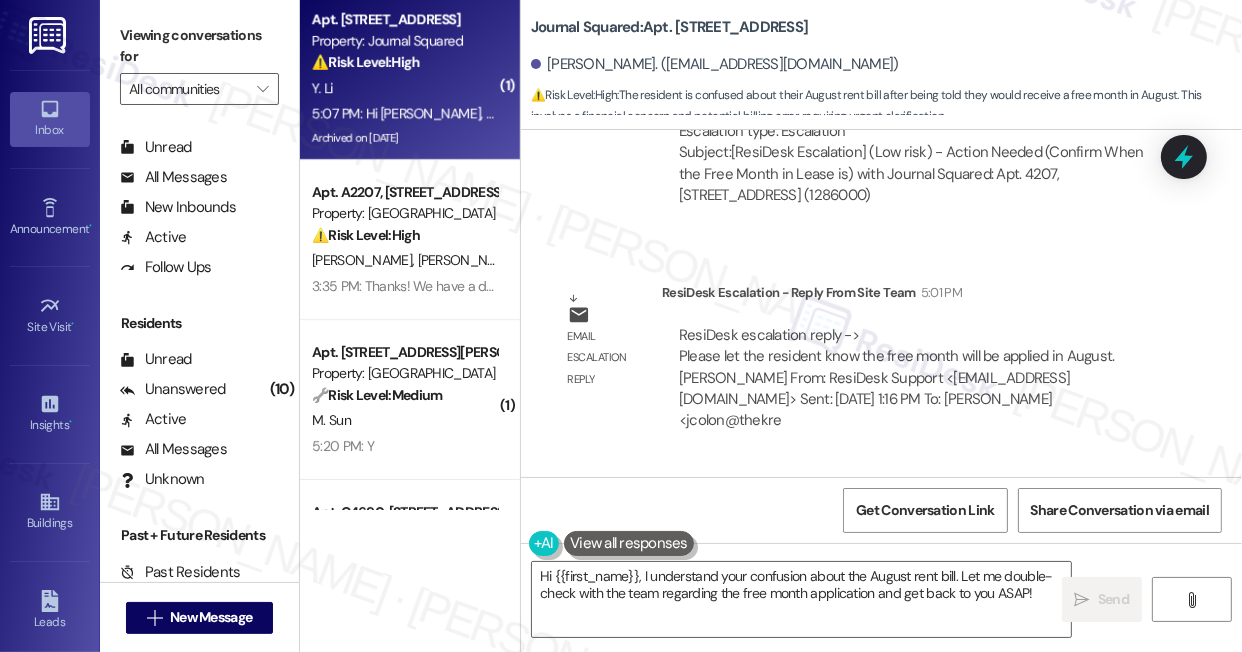 click on "ResiDesk escalation reply ->
Please let the resident know the free month will be applied in August. [PERSON_NAME] From: ResiDesk Support <[EMAIL_ADDRESS][DOMAIN_NAME]> Sent: [DATE] 1:16 PM To: [PERSON_NAME] <jcolon@thekre ResiDesk escalation reply ->
Please let the resident know the free month will be applied in August. [PERSON_NAME] From: ResiDesk Support <[EMAIL_ADDRESS][DOMAIN_NAME]> Sent: [DATE] 1:16 PM To: [PERSON_NAME] <jcolon@thekre" at bounding box center (897, 378) 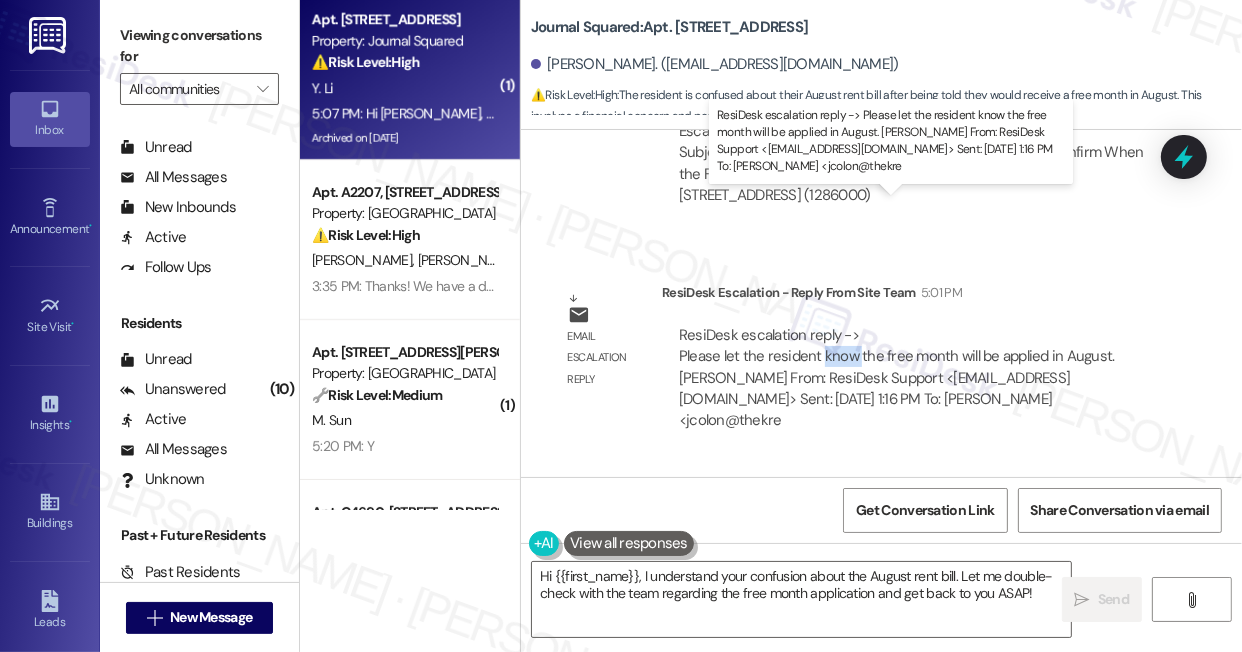 click on "ResiDesk escalation reply ->
Please let the resident know the free month will be applied in August. [PERSON_NAME] From: ResiDesk Support <[EMAIL_ADDRESS][DOMAIN_NAME]> Sent: [DATE] 1:16 PM To: [PERSON_NAME] <jcolon@thekre ResiDesk escalation reply ->
Please let the resident know the free month will be applied in August. [PERSON_NAME] From: ResiDesk Support <[EMAIL_ADDRESS][DOMAIN_NAME]> Sent: [DATE] 1:16 PM To: [PERSON_NAME] <jcolon@thekre" at bounding box center [897, 378] 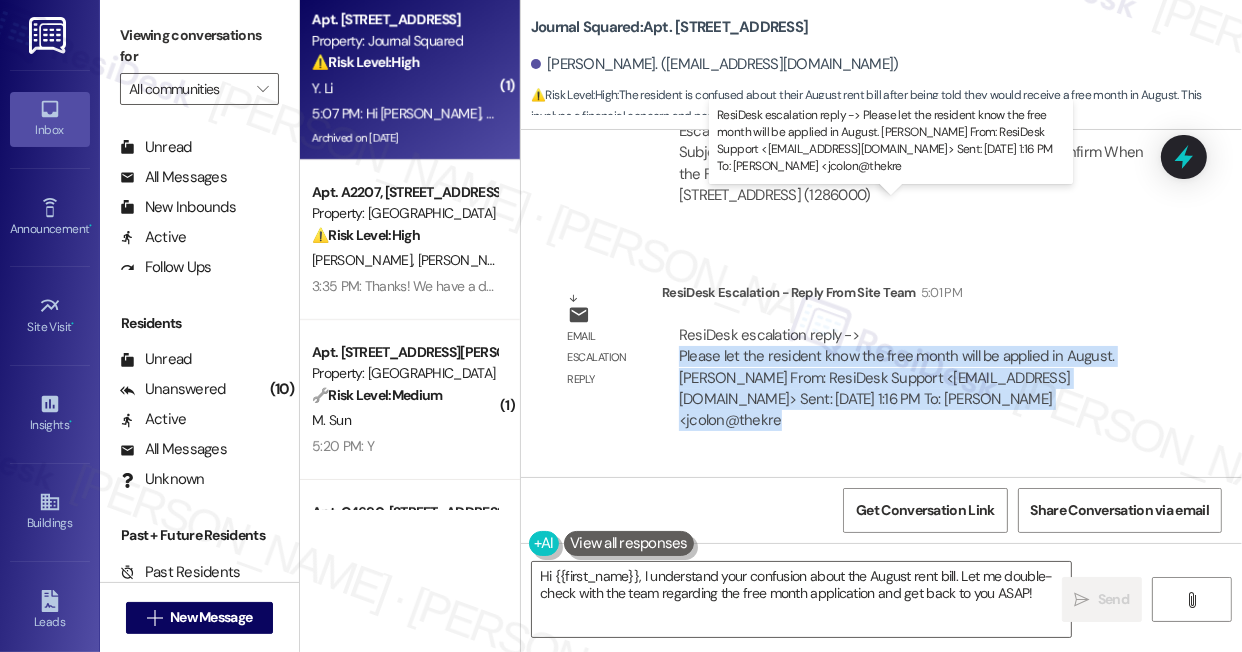 click on "ResiDesk escalation reply ->
Please let the resident know the free month will be applied in August. [PERSON_NAME] From: ResiDesk Support <[EMAIL_ADDRESS][DOMAIN_NAME]> Sent: [DATE] 1:16 PM To: [PERSON_NAME] <jcolon@thekre ResiDesk escalation reply ->
Please let the resident know the free month will be applied in August. [PERSON_NAME] From: ResiDesk Support <[EMAIL_ADDRESS][DOMAIN_NAME]> Sent: [DATE] 1:16 PM To: [PERSON_NAME] <jcolon@thekre" at bounding box center [897, 378] 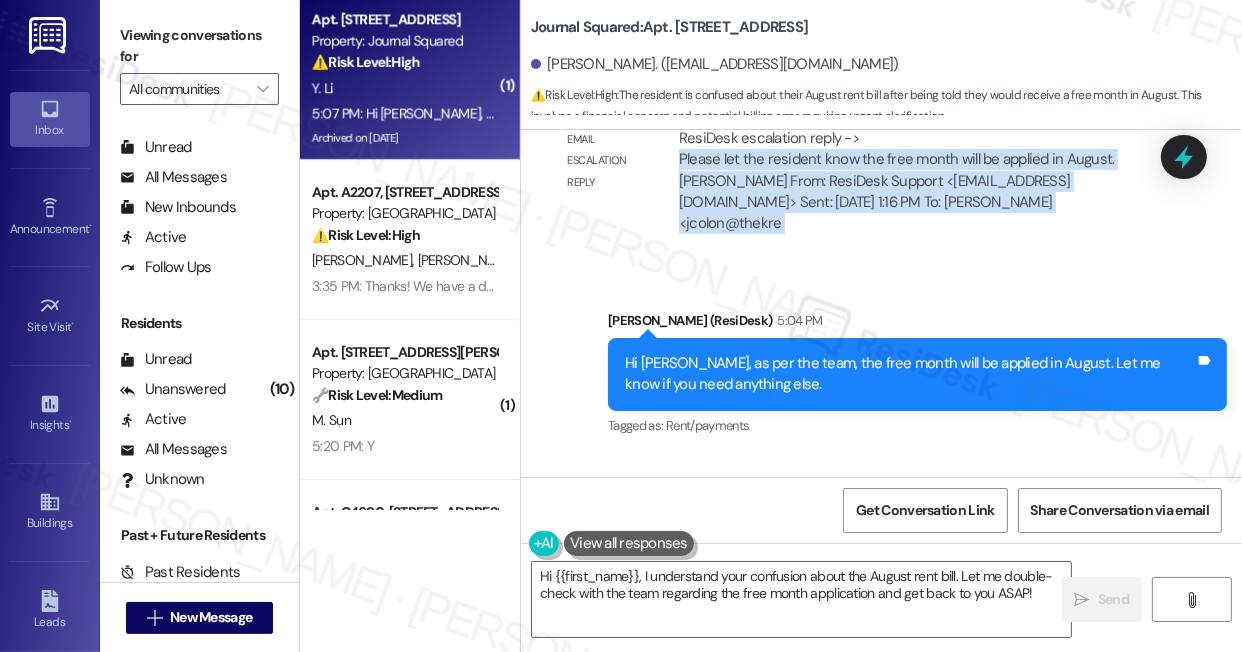 scroll, scrollTop: 17324, scrollLeft: 0, axis: vertical 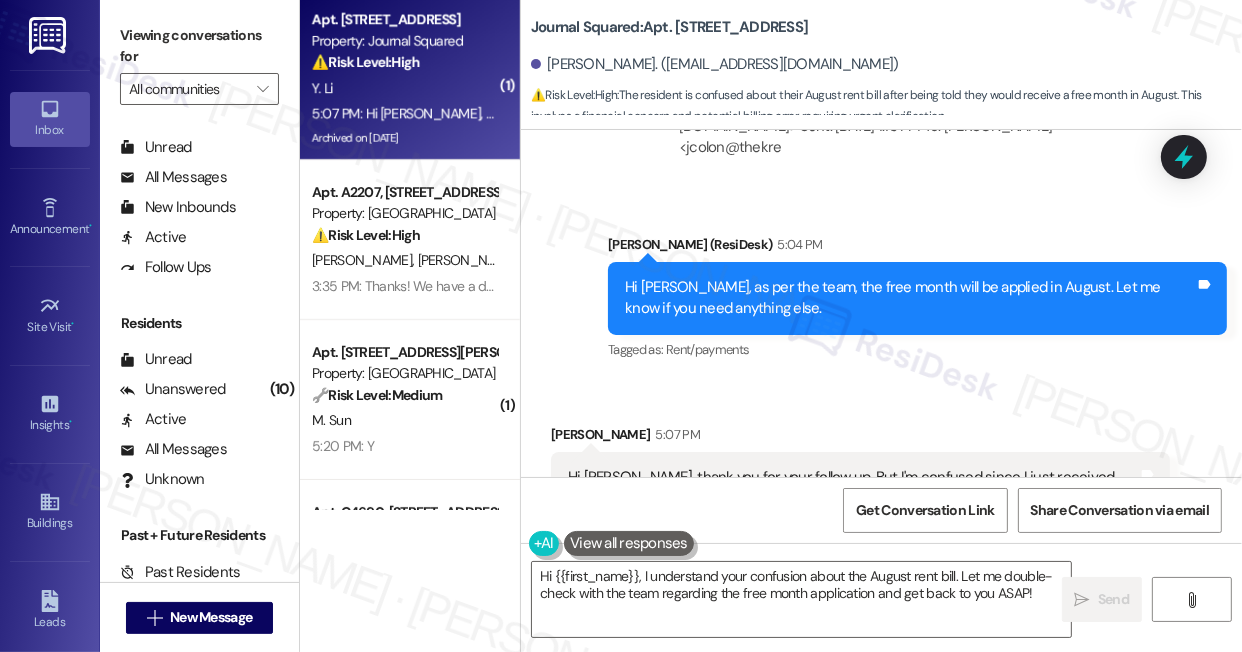 click on "Hi [PERSON_NAME], thank you for your follow up. But I'm confused since I just received the August rent bill [DATE]." at bounding box center [853, 488] 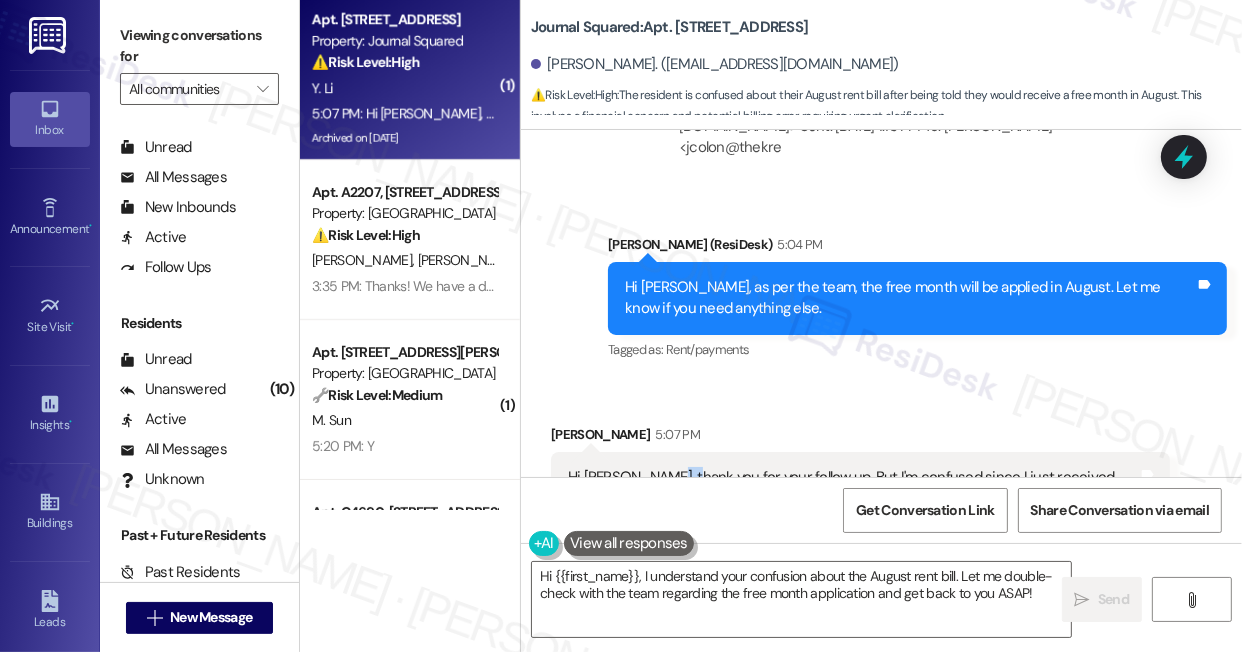 click on "Hi [PERSON_NAME], thank you for your follow up. But I'm confused since I just received the August rent bill [DATE]." at bounding box center [853, 488] 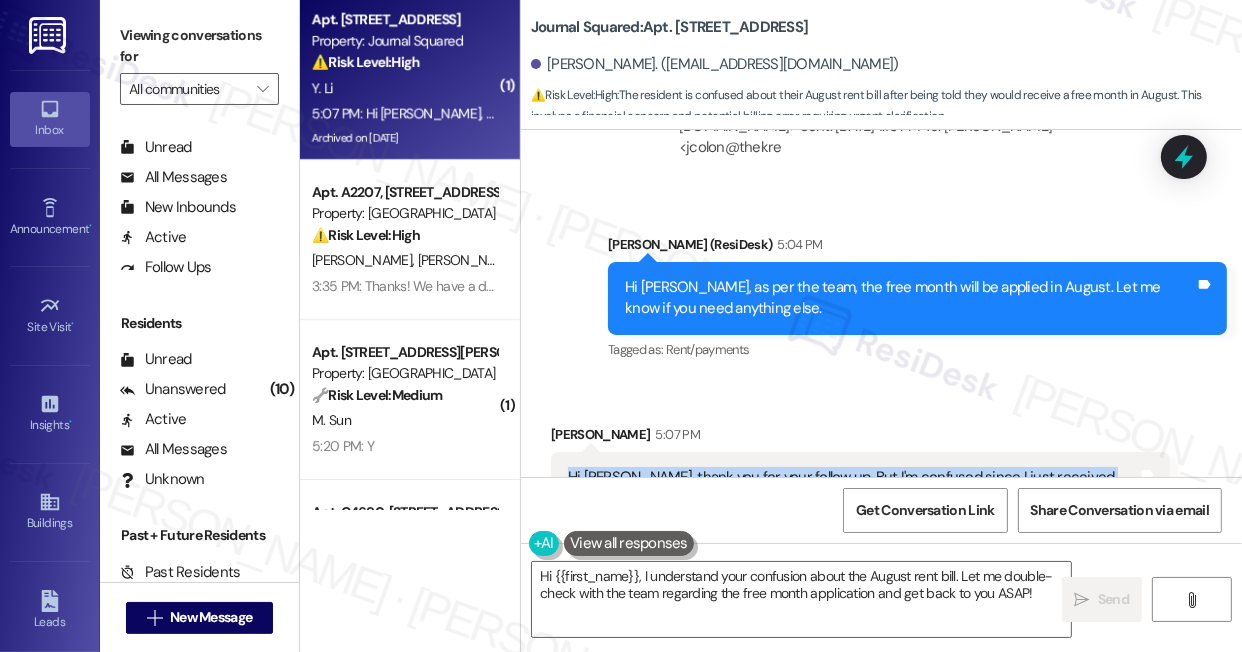 click on "Hi [PERSON_NAME], thank you for your follow up. But I'm confused since I just received the August rent bill [DATE]." at bounding box center [853, 488] 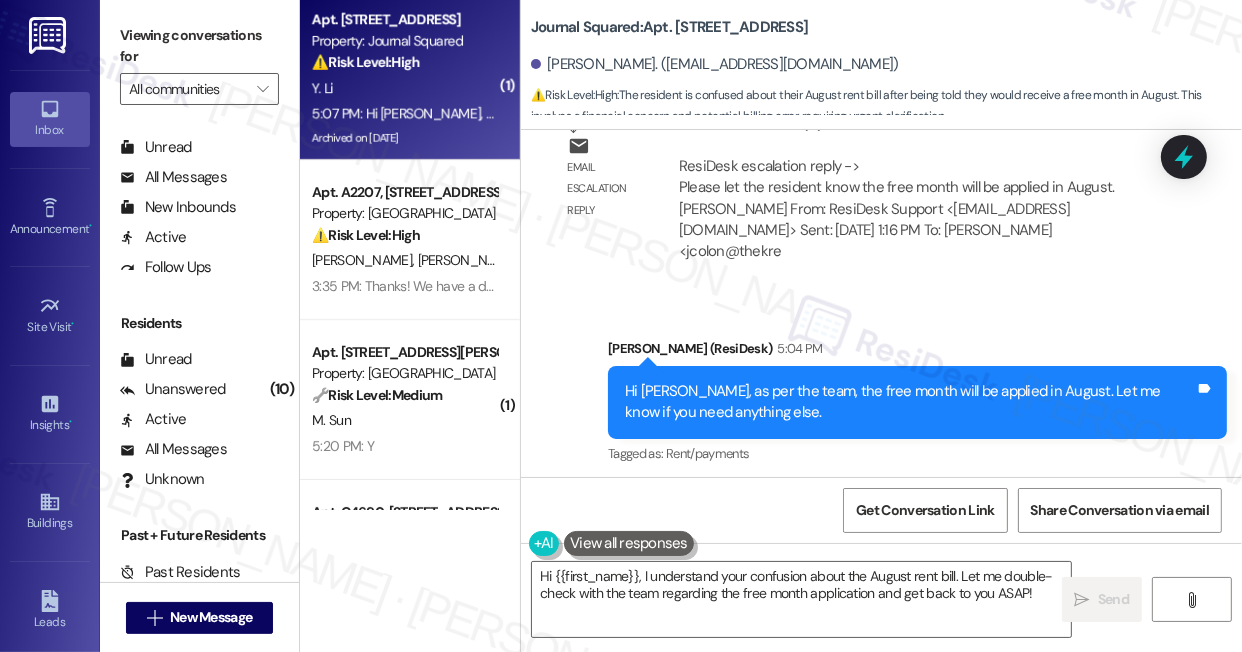 scroll, scrollTop: 17324, scrollLeft: 0, axis: vertical 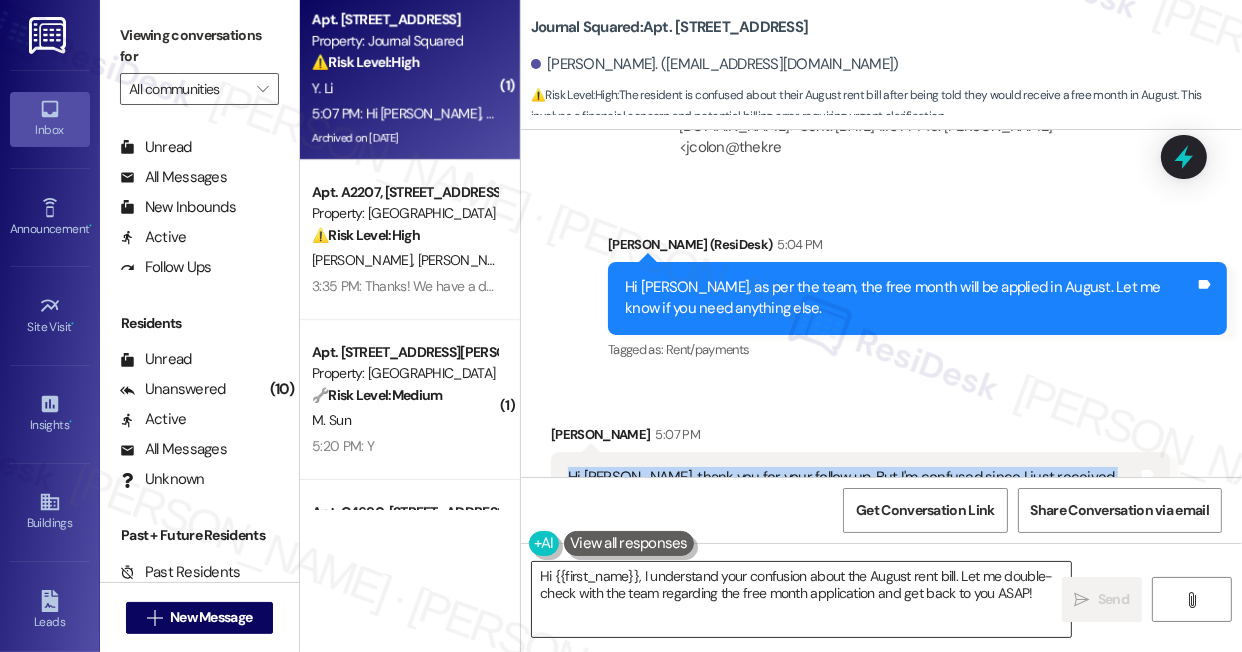 click on "Hi {{first_name}}, I understand your confusion about the August rent bill. Let me double-check with the team regarding the free month application and get back to you ASAP!" at bounding box center (801, 599) 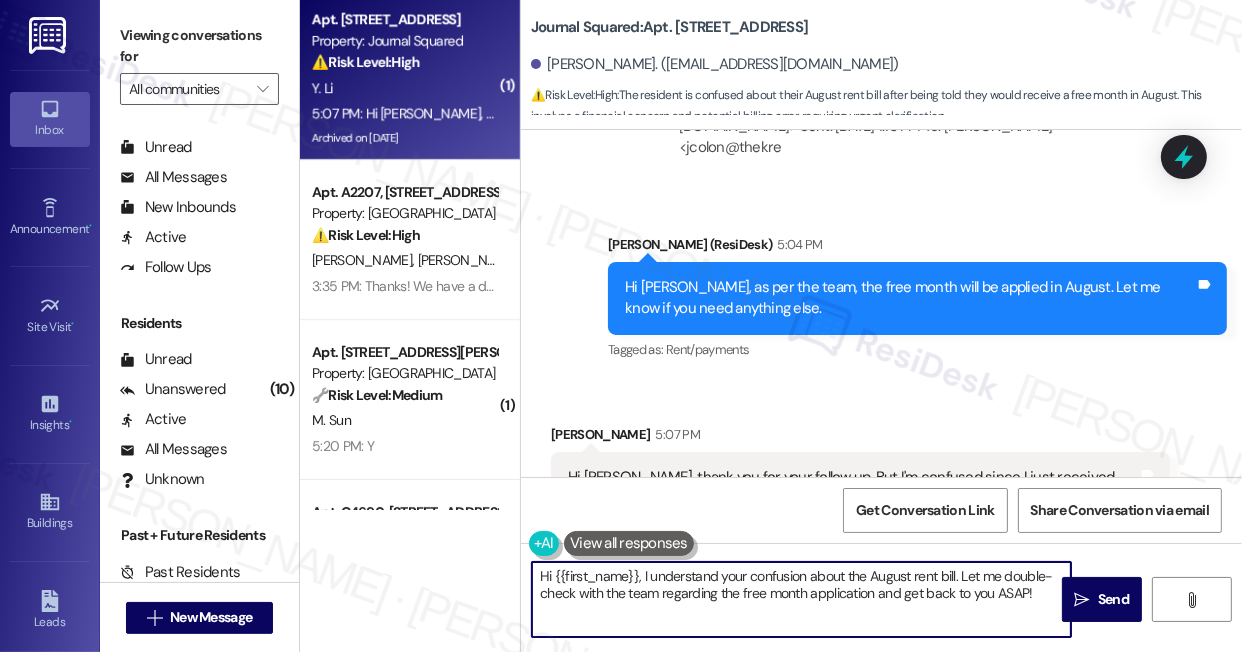 click on "Hi {{first_name}}, I understand your confusion about the August rent bill. Let me double-check with the team regarding the free month application and get back to you ASAP!" at bounding box center (801, 599) 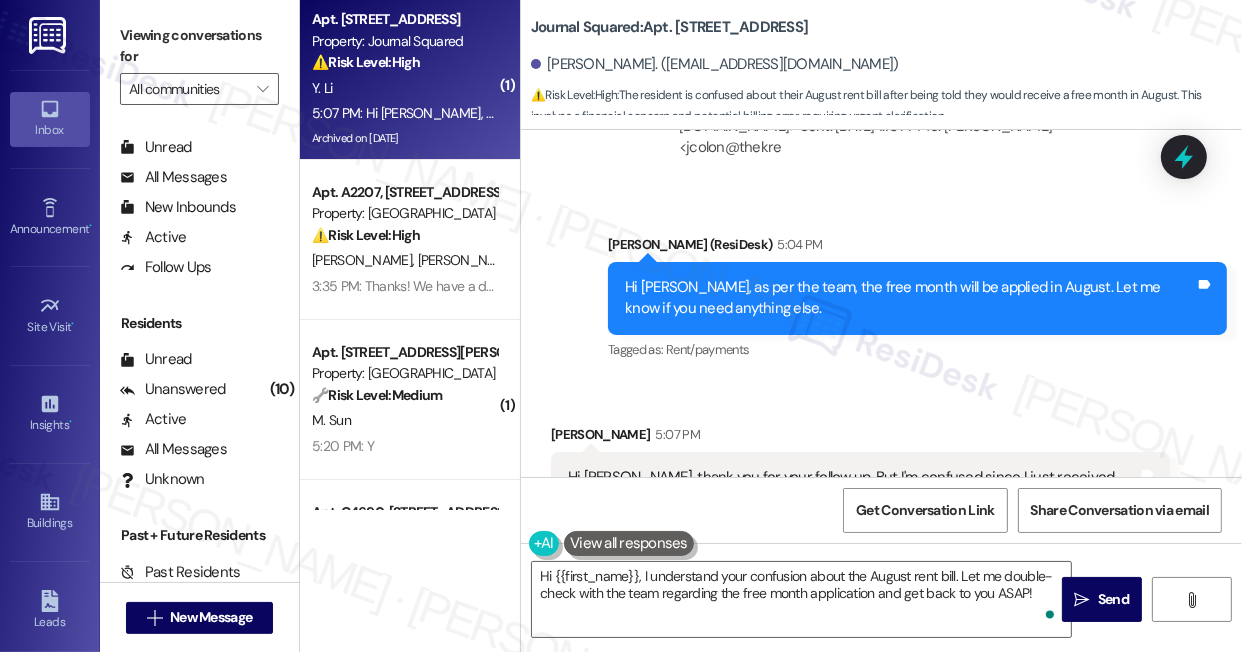 click on "Hi [PERSON_NAME], thank you for your follow up. But I'm confused since I just received the August rent bill [DATE]." at bounding box center [853, 488] 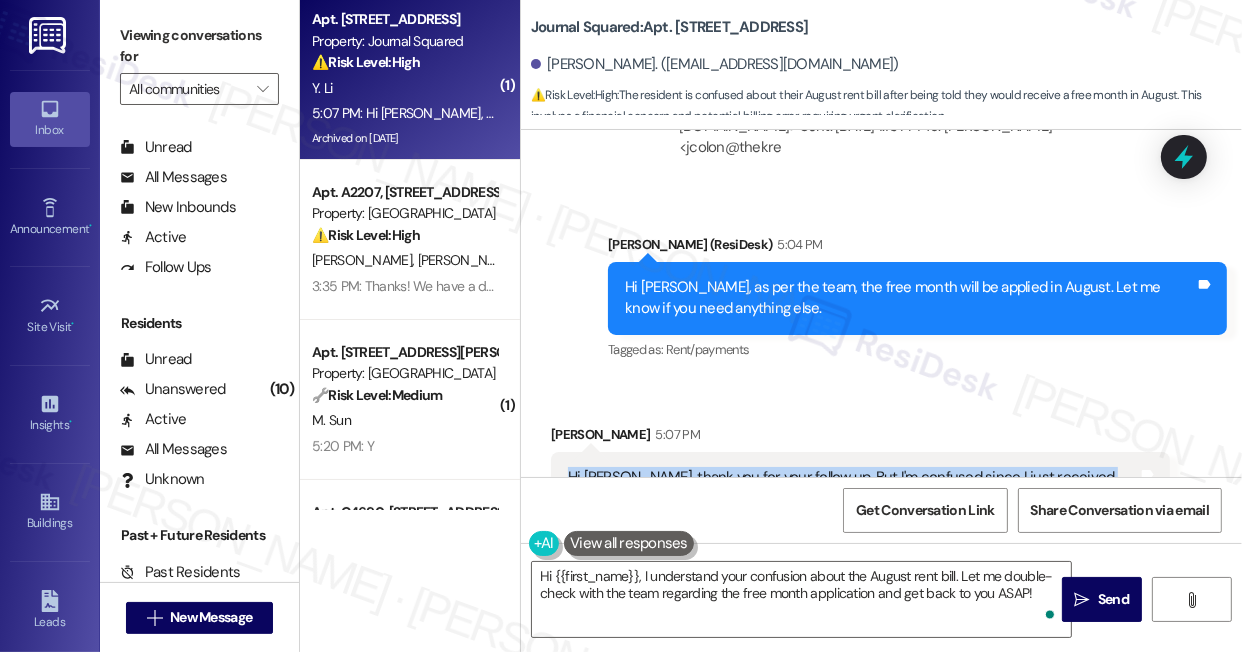 click on "Hi [PERSON_NAME], thank you for your follow up. But I'm confused since I just received the August rent bill [DATE]." at bounding box center (853, 488) 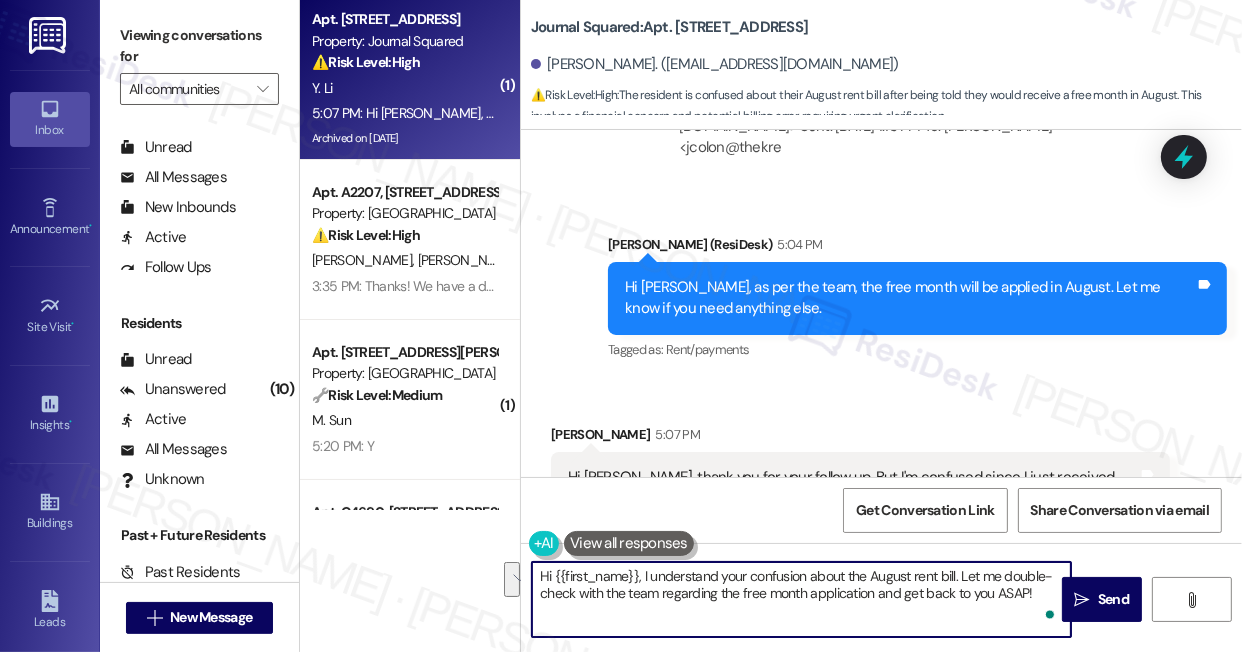 drag, startPoint x: 641, startPoint y: 576, endPoint x: 1039, endPoint y: 608, distance: 399.28436 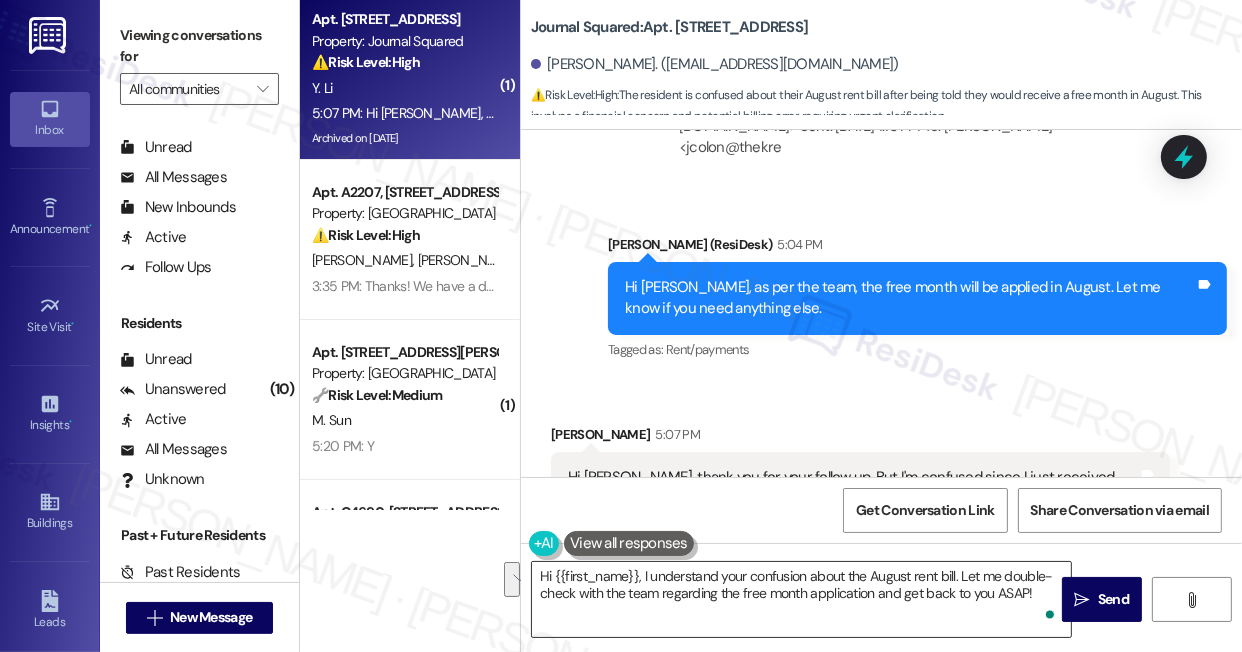 click on "Hi {{first_name}}, I understand your confusion about the August rent bill. Let me double-check with the team regarding the free month application and get back to you ASAP!" at bounding box center (801, 599) 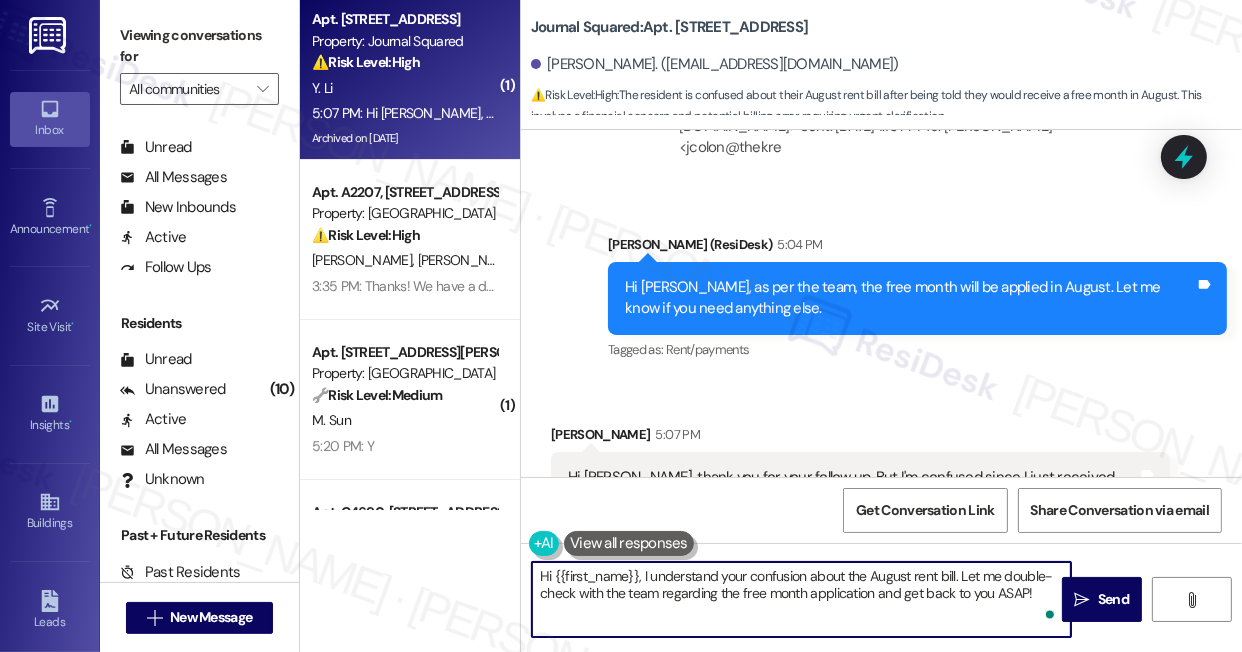 click on "Hi {{first_name}}, I understand your confusion about the August rent bill. Let me double-check with the team regarding the free month application and get back to you ASAP!" at bounding box center [801, 599] 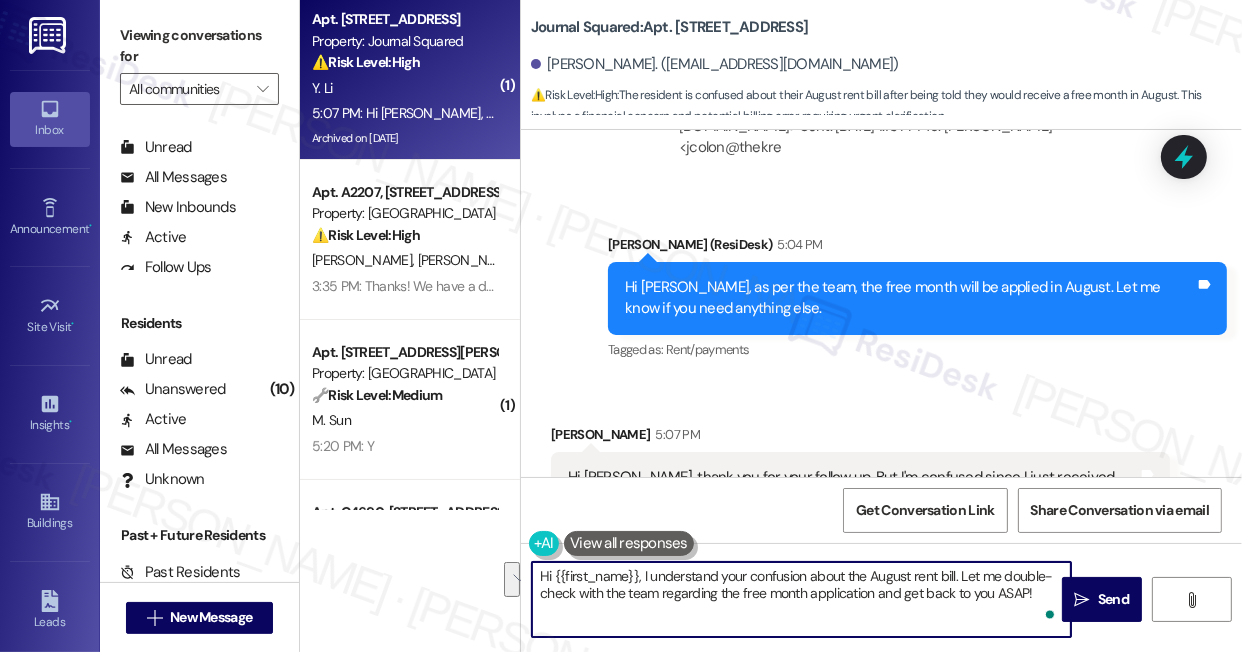 drag, startPoint x: 642, startPoint y: 576, endPoint x: 1049, endPoint y: 622, distance: 409.59125 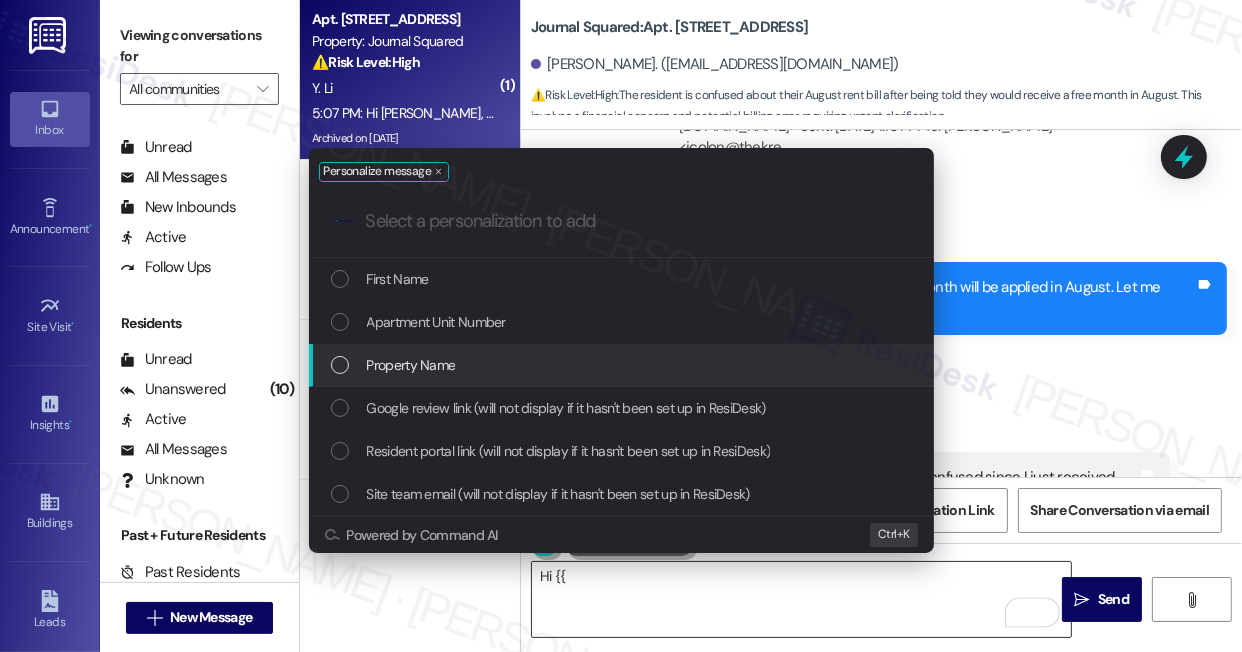 click on "Personalize message .cls-1{fill:#0a055f;}.cls-2{fill:#0cc4c4;} resideskLogoBlueOrange First Name Apartment Unit Number Property Name Google review link (will not display if it hasn't been set up in ResiDesk) Resident portal link (will not display if it hasn't been set up in ResiDesk) Site team email (will not display if it hasn't been set up in ResiDesk) Powered by Command AI Ctrl+ K" at bounding box center (621, 326) 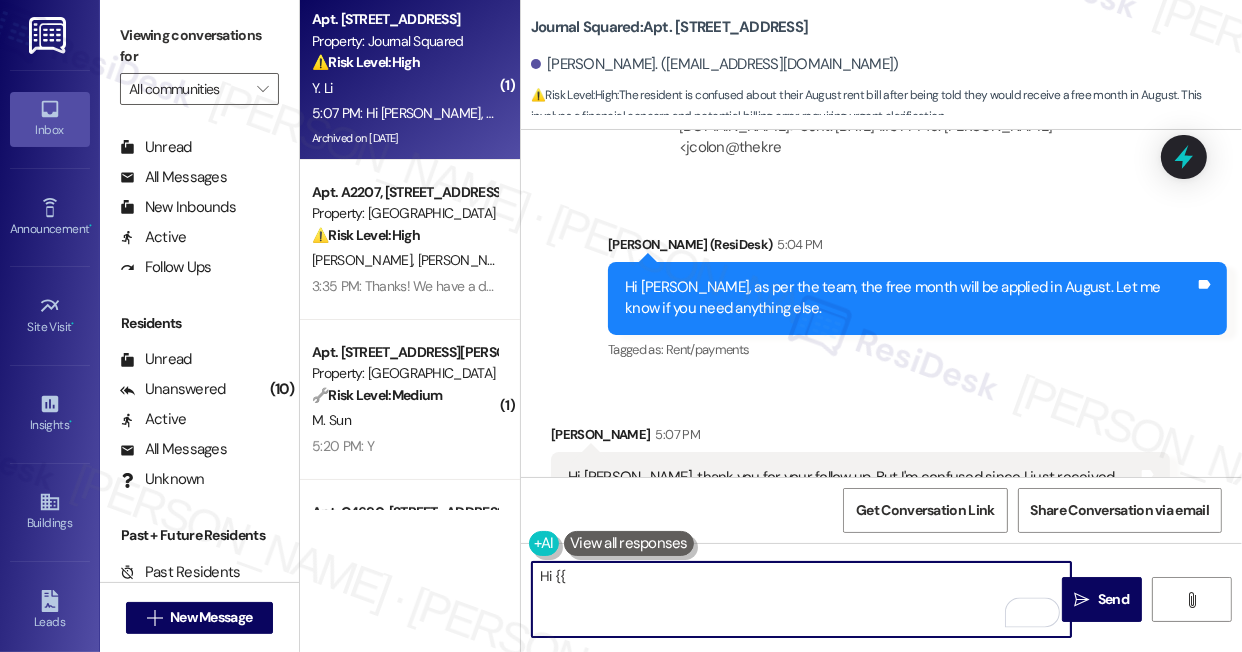 click on "Hi {{" at bounding box center (801, 599) 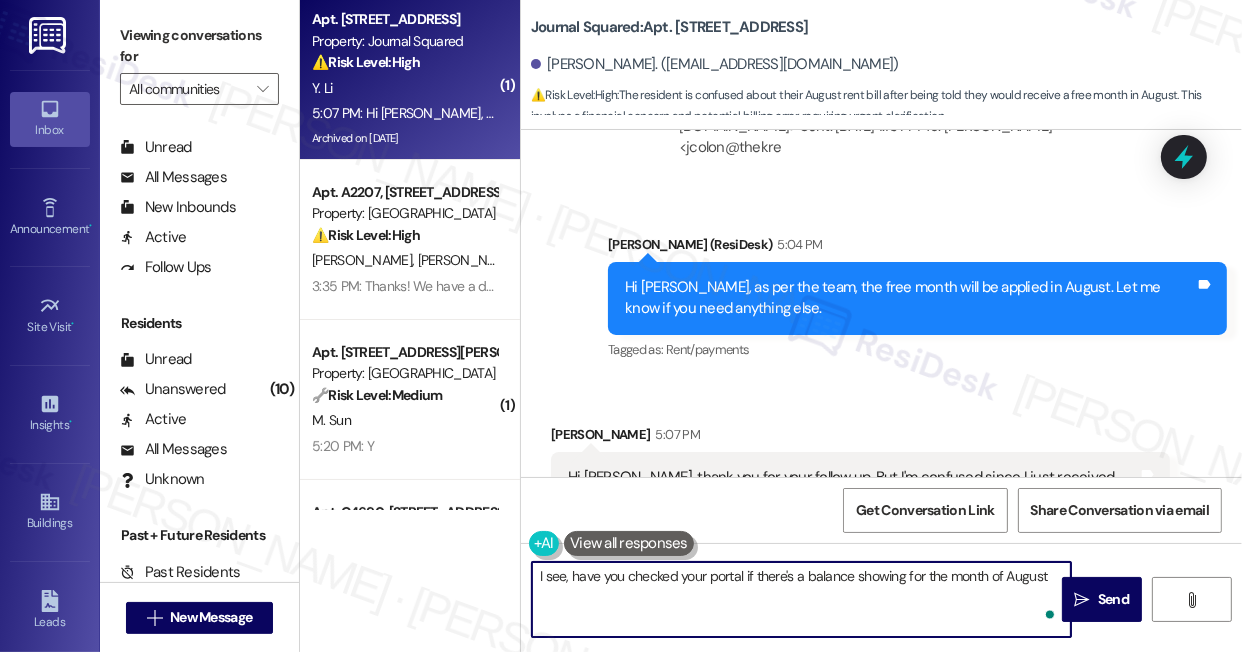 type on "I see, have you checked your portal if there's a balance showing for the month of August?" 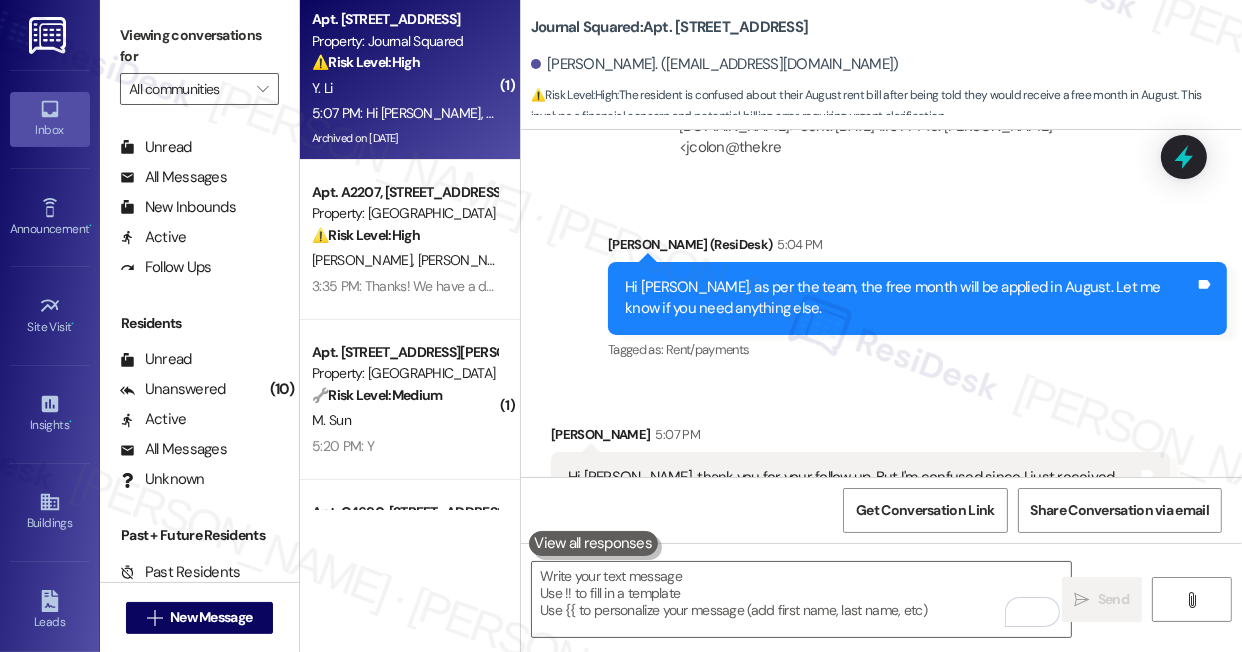drag, startPoint x: 188, startPoint y: 32, endPoint x: 197, endPoint y: 43, distance: 14.21267 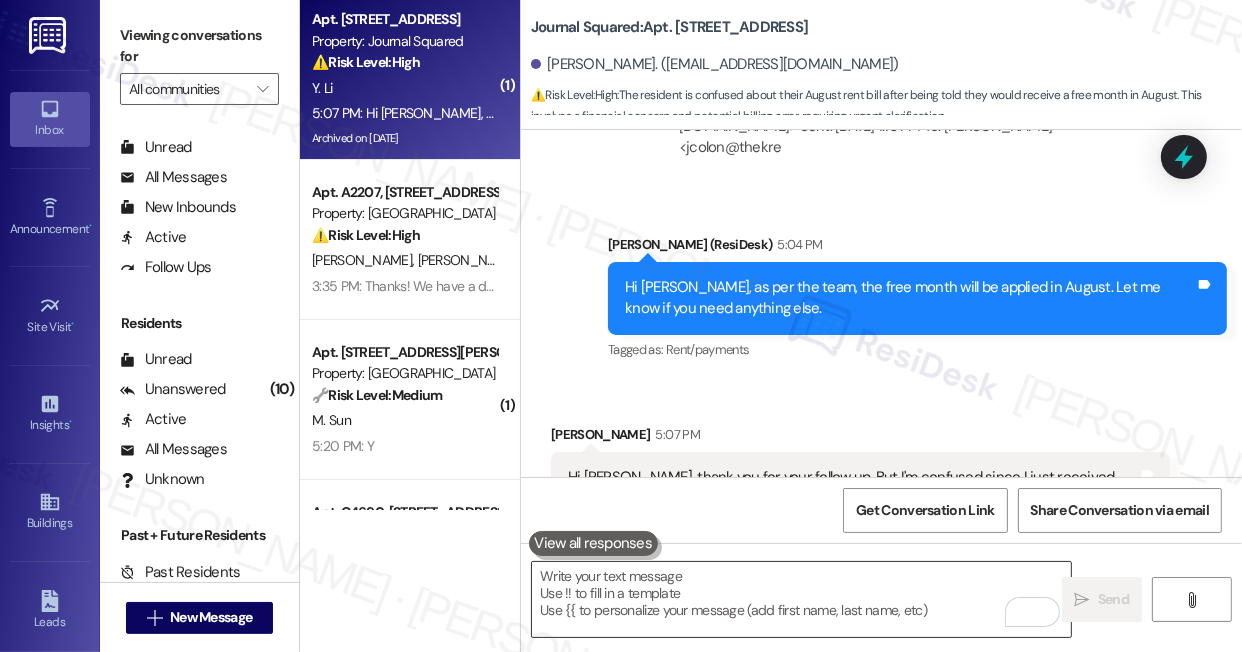 click at bounding box center [801, 599] 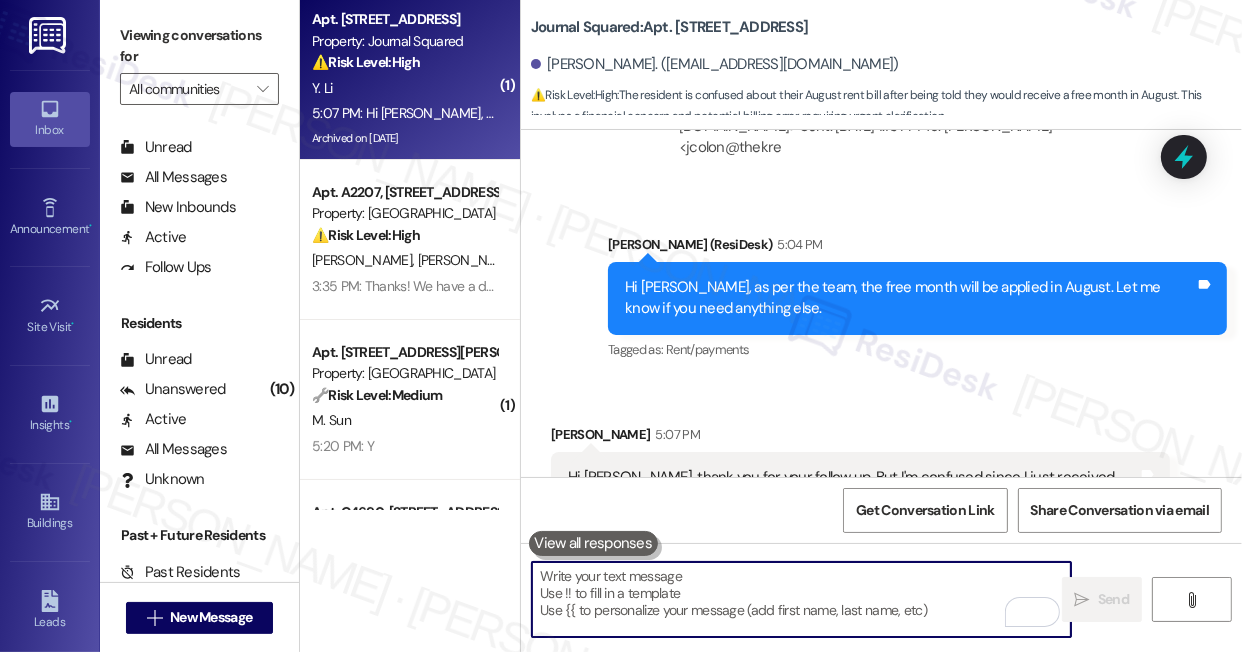 paste on "I see—have you had a chance to check your portal to see if there’s any balance showing for August?
Ask ChatGPT" 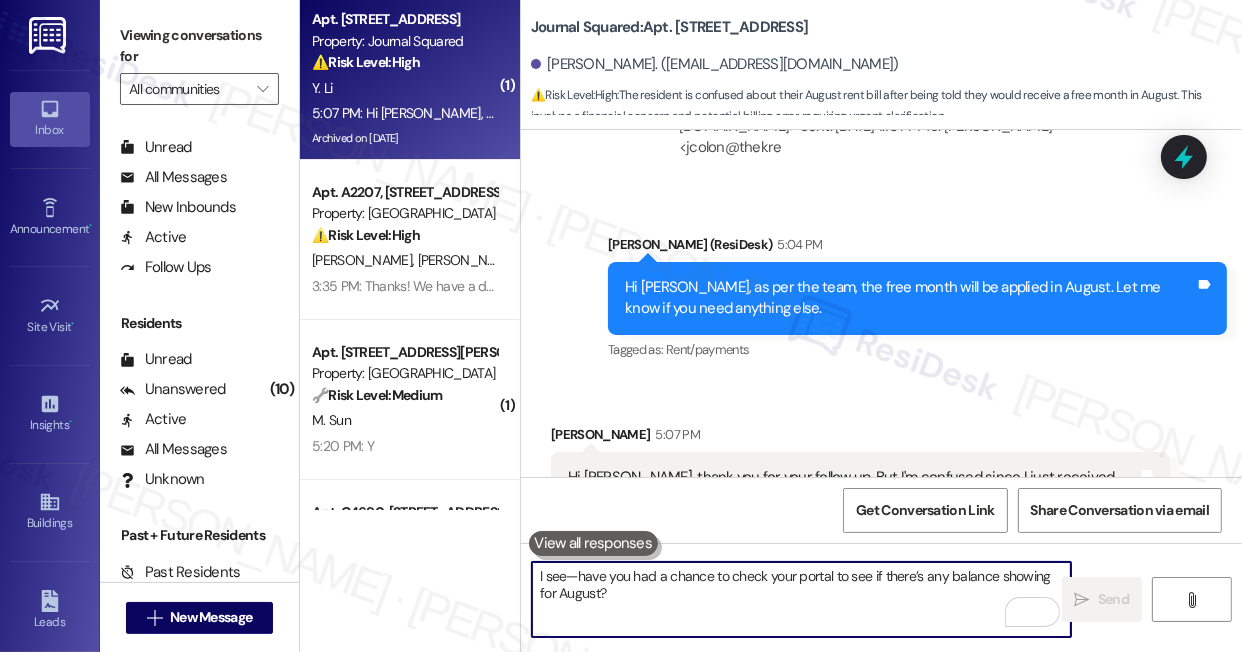 scroll, scrollTop: 119, scrollLeft: 0, axis: vertical 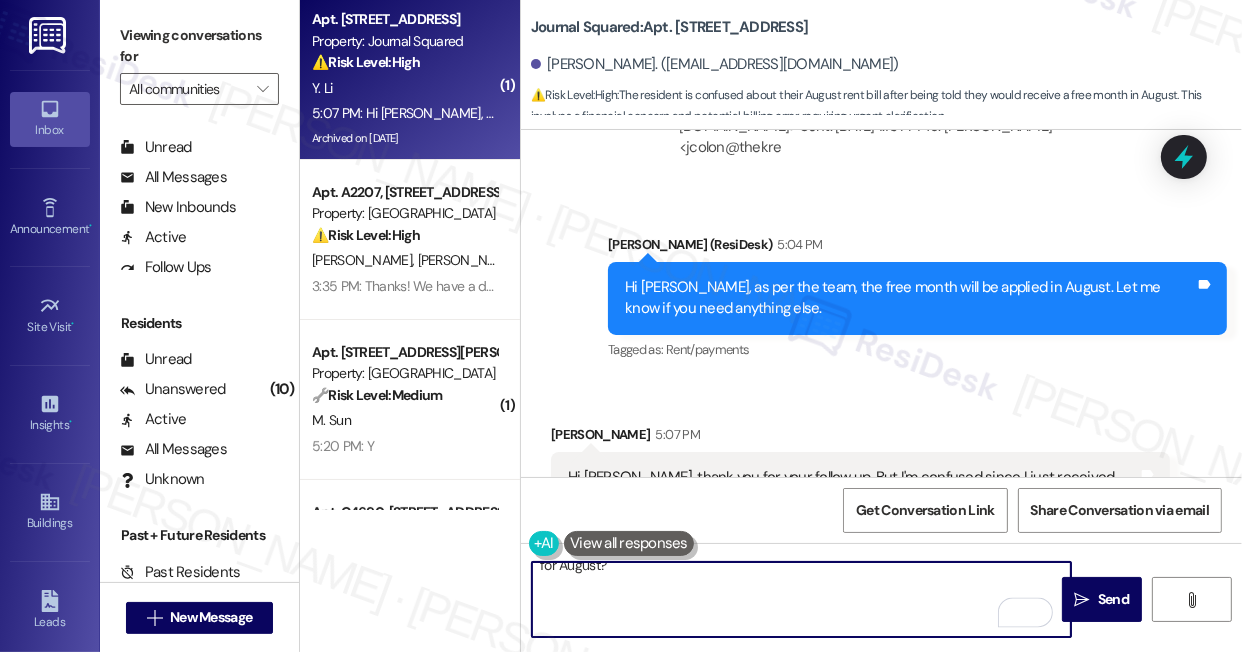 drag, startPoint x: 608, startPoint y: 630, endPoint x: 533, endPoint y: 587, distance: 86.4523 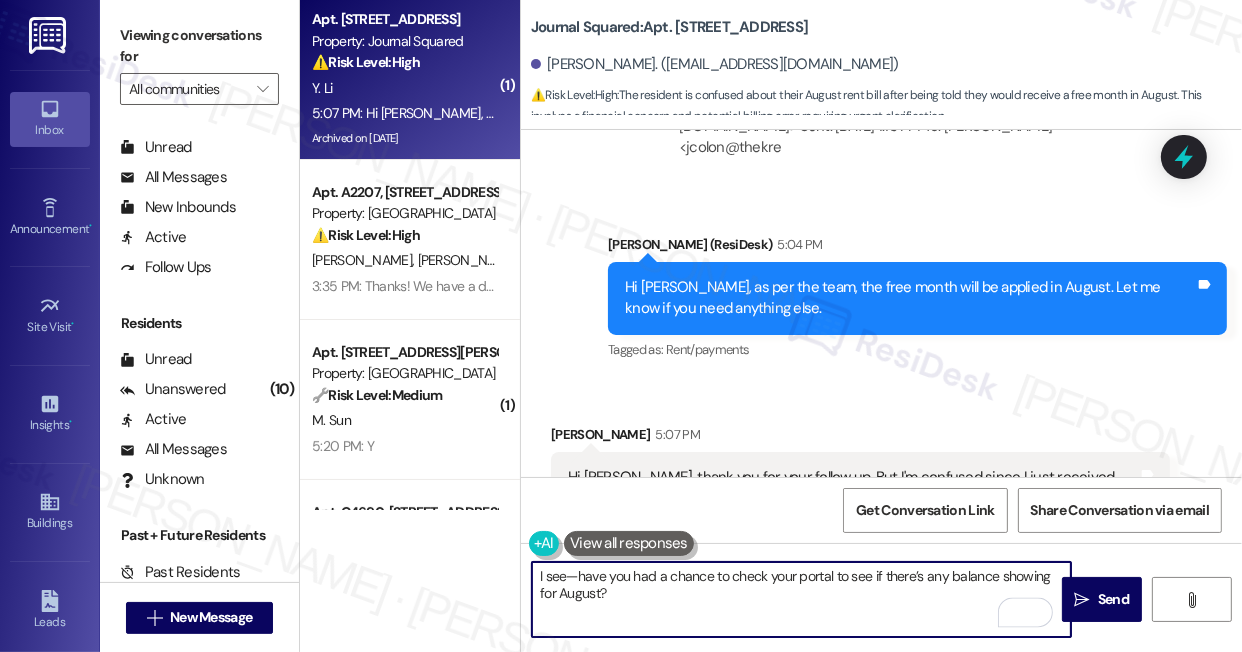 scroll, scrollTop: 0, scrollLeft: 0, axis: both 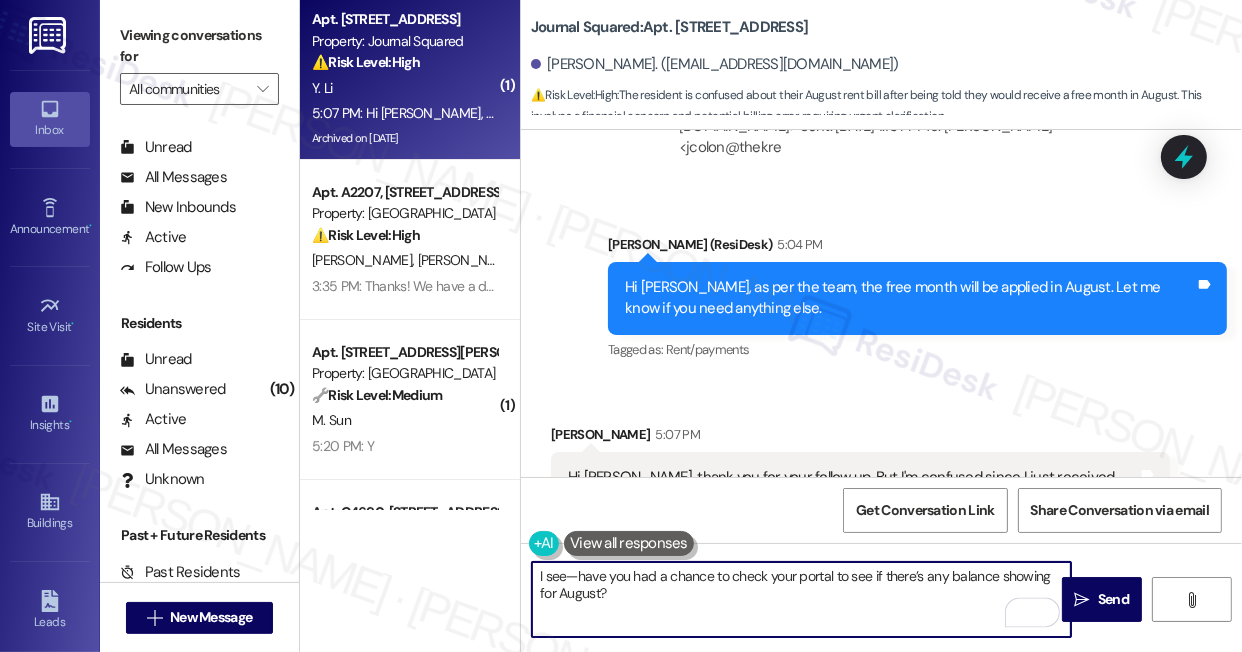 click on "I see—have you had a chance to check your portal to see if there’s any balance showing for August?" at bounding box center (801, 599) 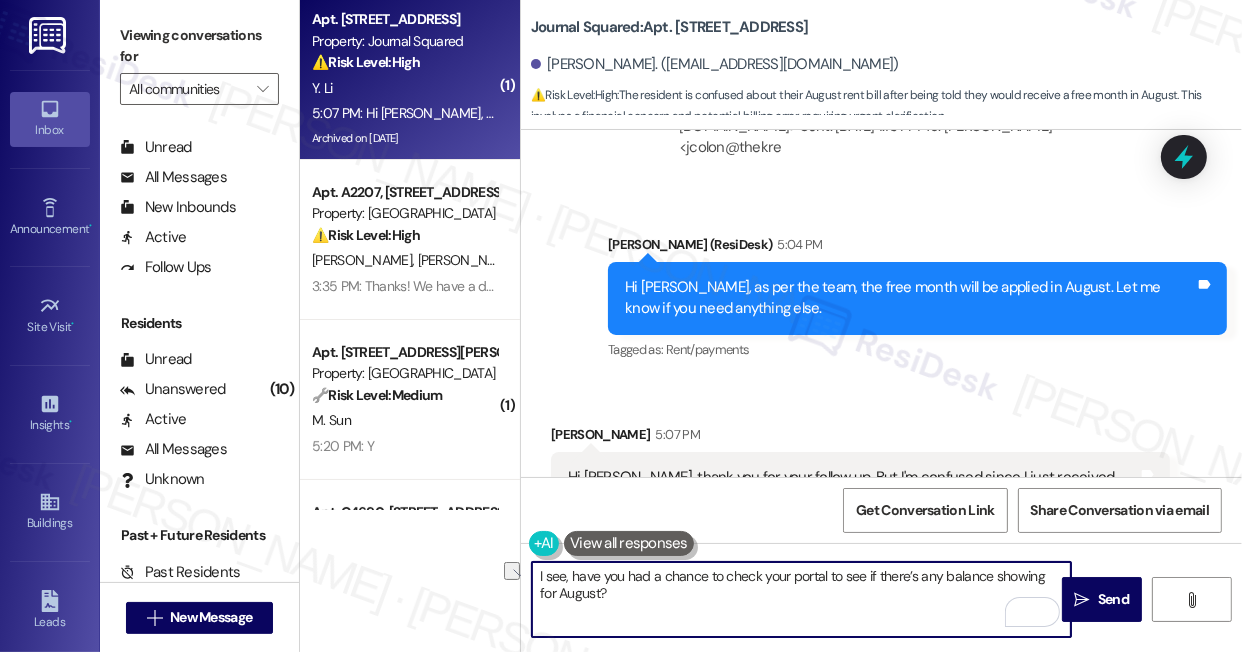 drag, startPoint x: 538, startPoint y: 574, endPoint x: 564, endPoint y: 576, distance: 26.076809 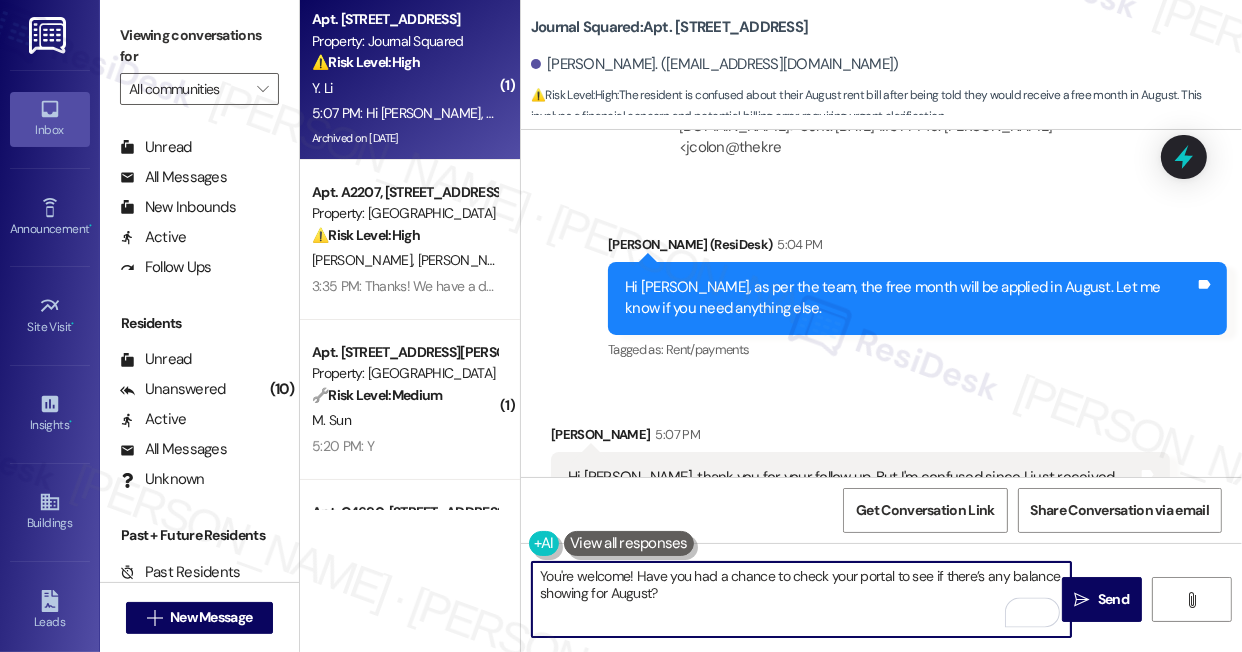 type on "You're welcome! Have you had a chance to check your portal to see if there’s any balance showing for August?" 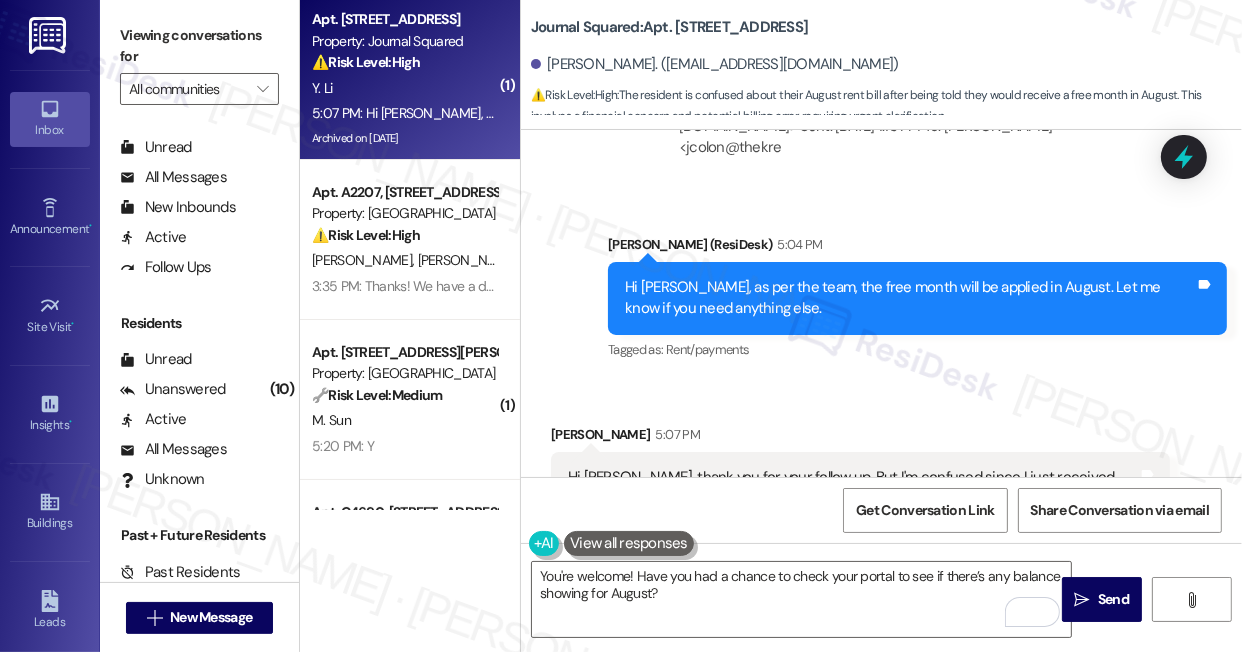 click at bounding box center (629, 543) 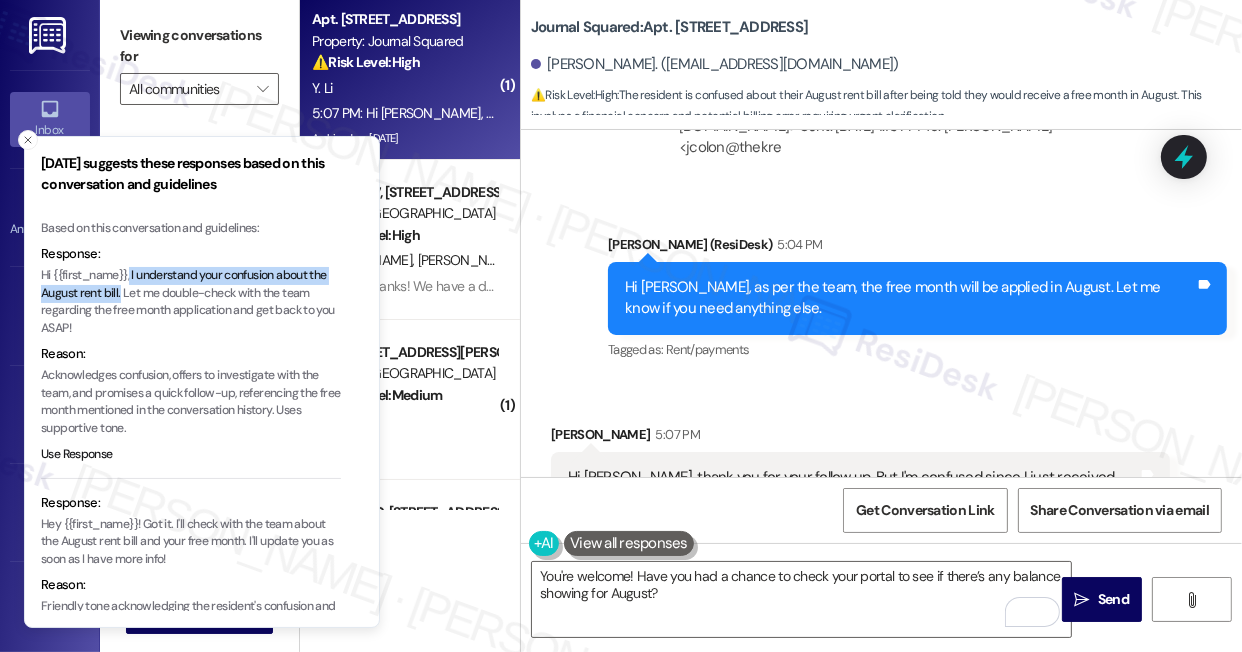 drag, startPoint x: 130, startPoint y: 275, endPoint x: 120, endPoint y: 296, distance: 23.259407 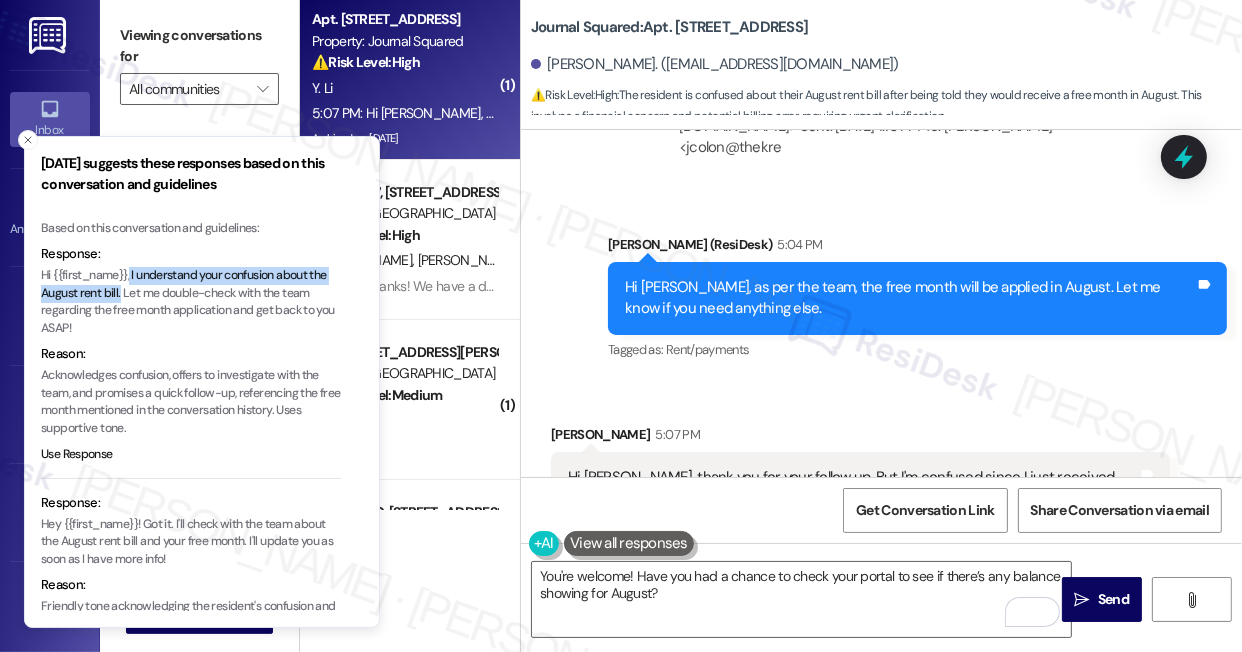copy on "I understand your confusion about the August rent bill." 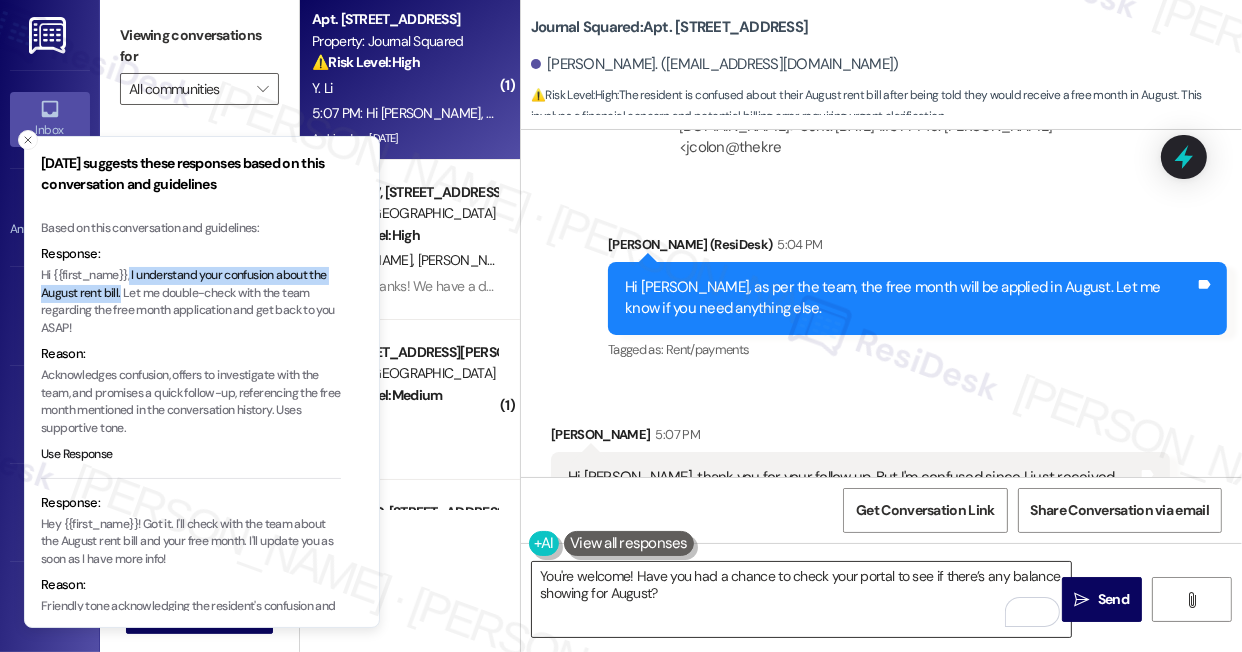click on "You're welcome! Have you had a chance to check your portal to see if there’s any balance showing for August?" at bounding box center (801, 599) 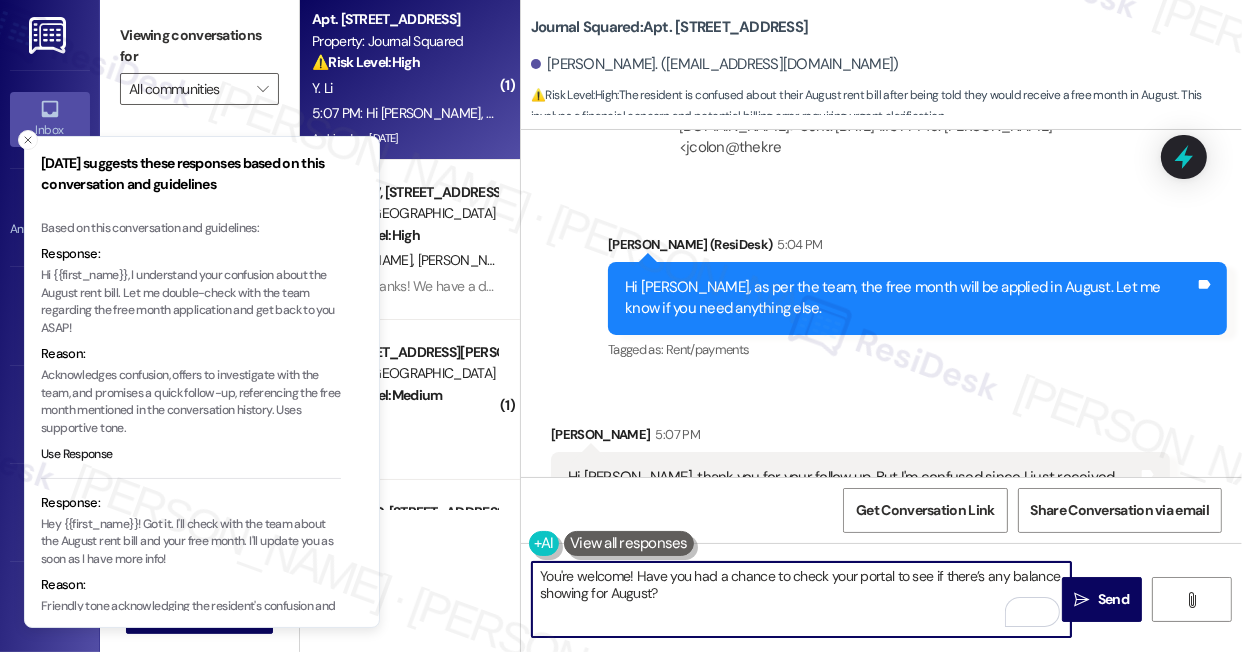 drag, startPoint x: 637, startPoint y: 577, endPoint x: 648, endPoint y: 576, distance: 11.045361 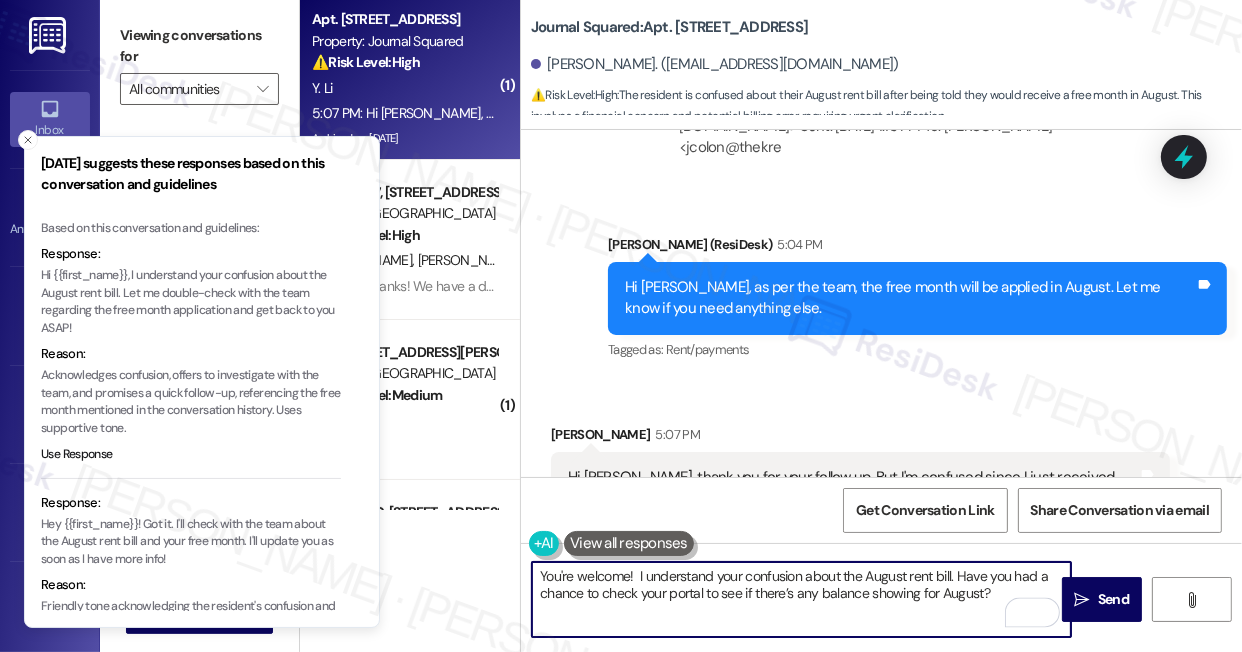 click on "You're welcome!  I understand your confusion about the August rent bill. Have you had a chance to check your portal to see if there’s any balance showing for August?" at bounding box center (801, 599) 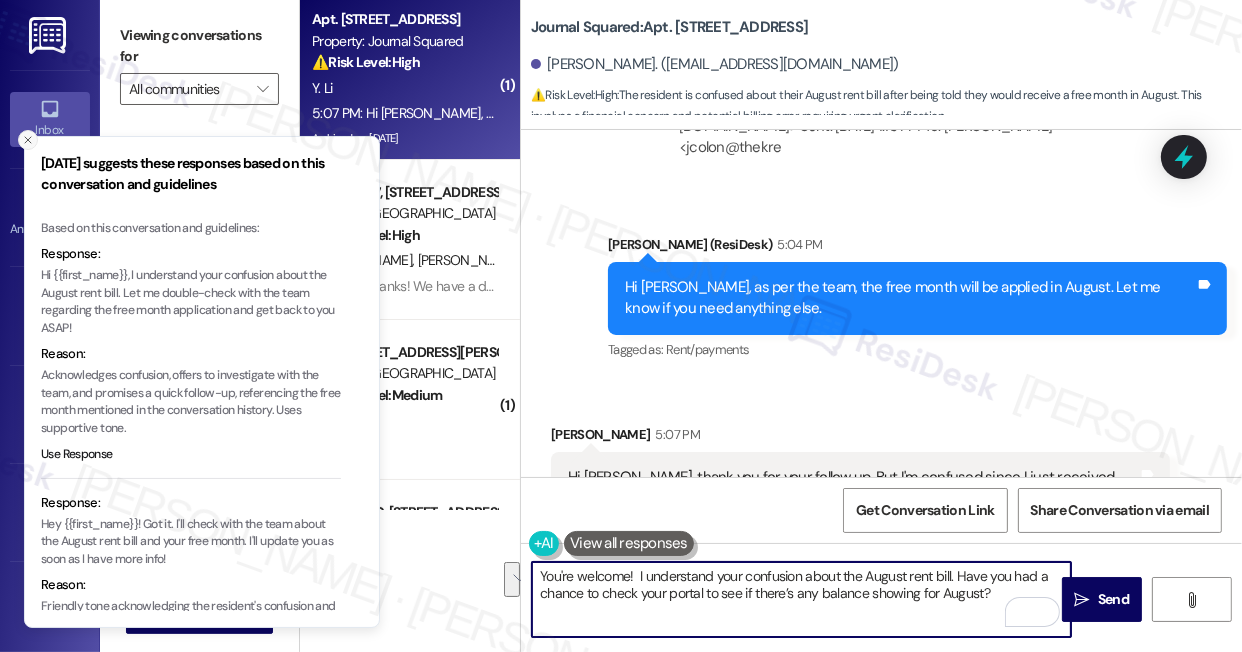 type on "You're welcome!  I understand your confusion about the August rent bill. Have you had a chance to check your portal to see if there’s any balance showing for August?" 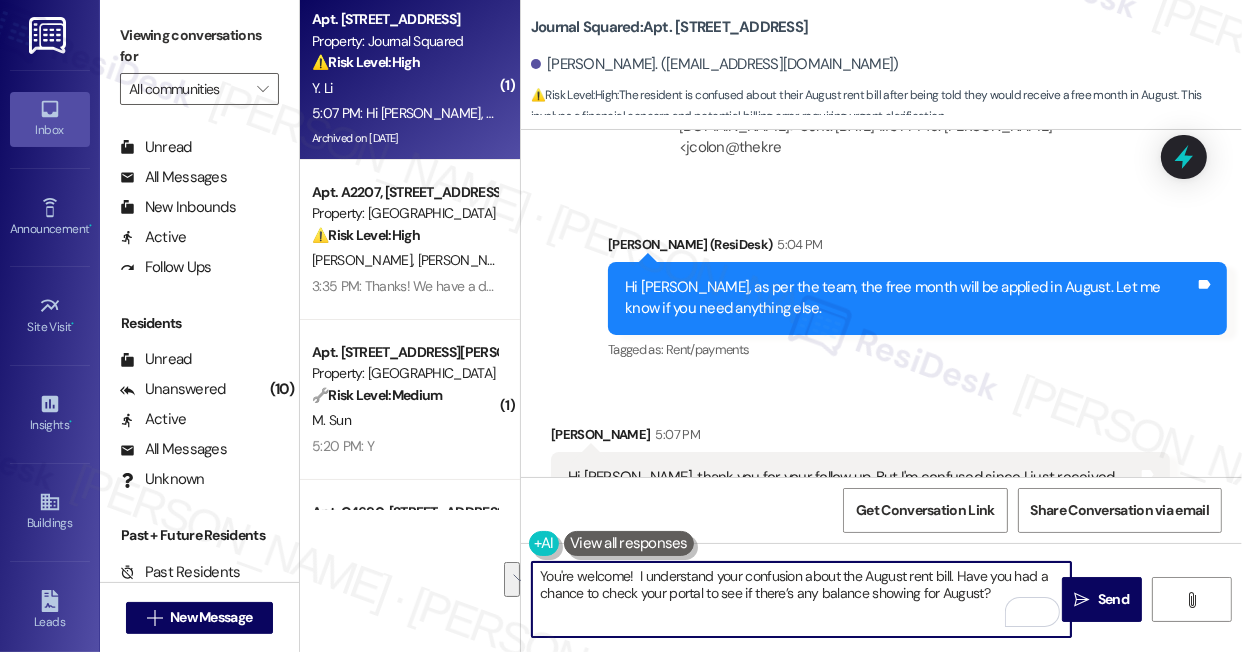 click on "You're welcome!  I understand your confusion about the August rent bill. Have you had a chance to check your portal to see if there’s any balance showing for August?" at bounding box center (801, 599) 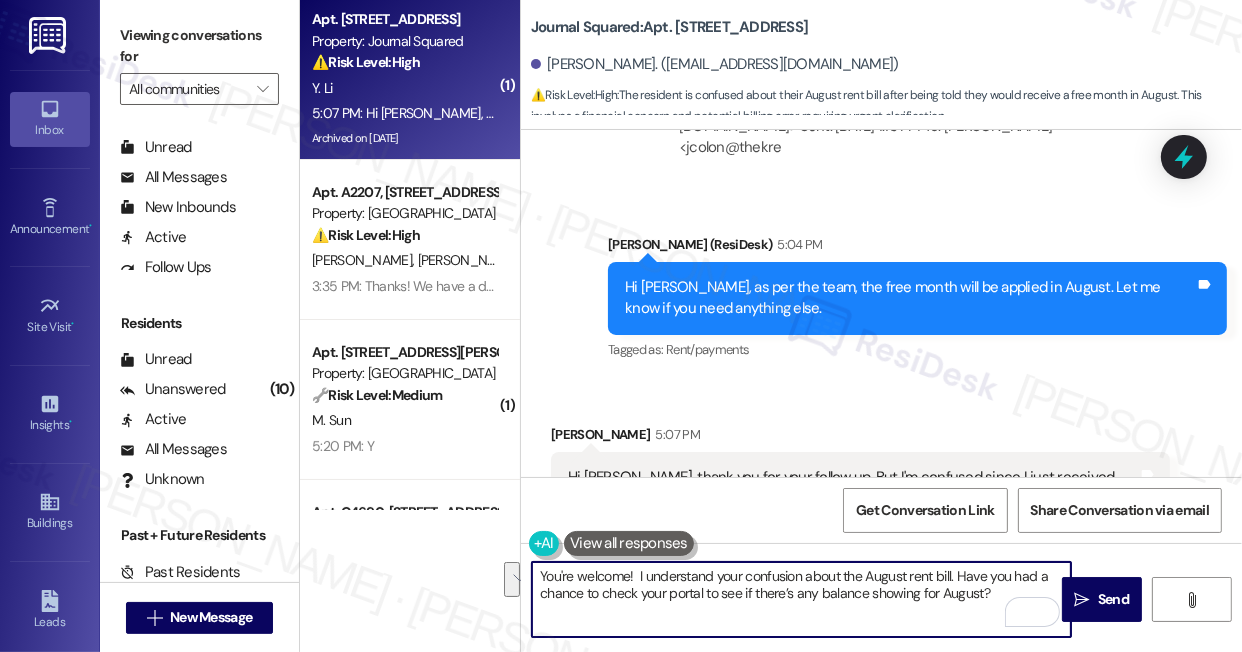 click on "You're welcome!  I understand your confusion about the August rent bill. Have you had a chance to check your portal to see if there’s any balance showing for August?" at bounding box center (801, 599) 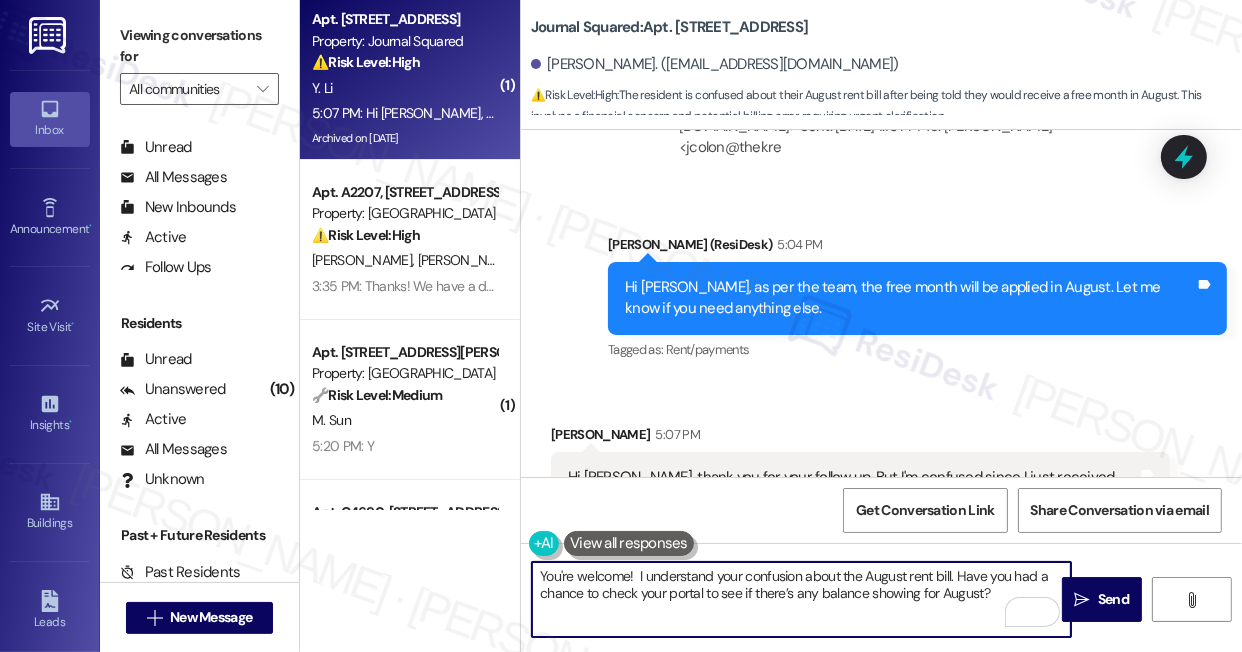 click on "You're welcome!  I understand your confusion about the August rent bill. Have you had a chance to check your portal to see if there’s any balance showing for August?" at bounding box center (801, 599) 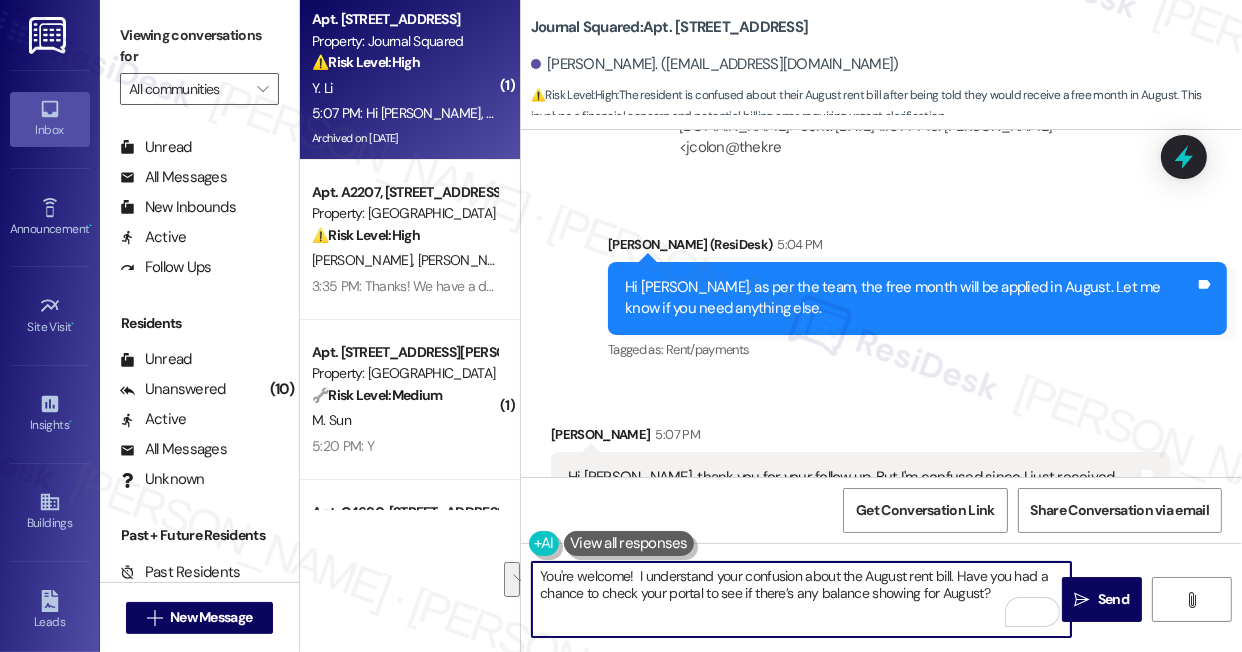 click on "You're welcome!  I understand your confusion about the August rent bill. Have you had a chance to check your portal to see if there’s any balance showing for August?" at bounding box center [801, 599] 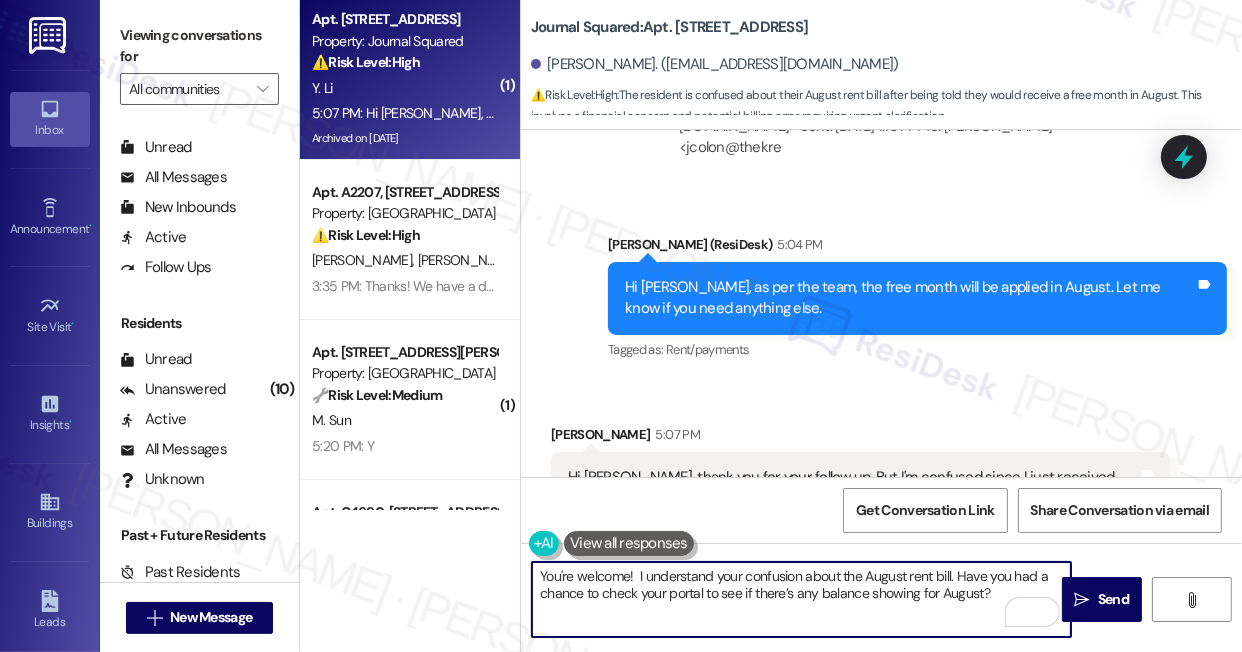 click on "You're welcome!  I understand your confusion about the August rent bill. Have you had a chance to check your portal to see if there’s any balance showing for August?" at bounding box center (801, 599) 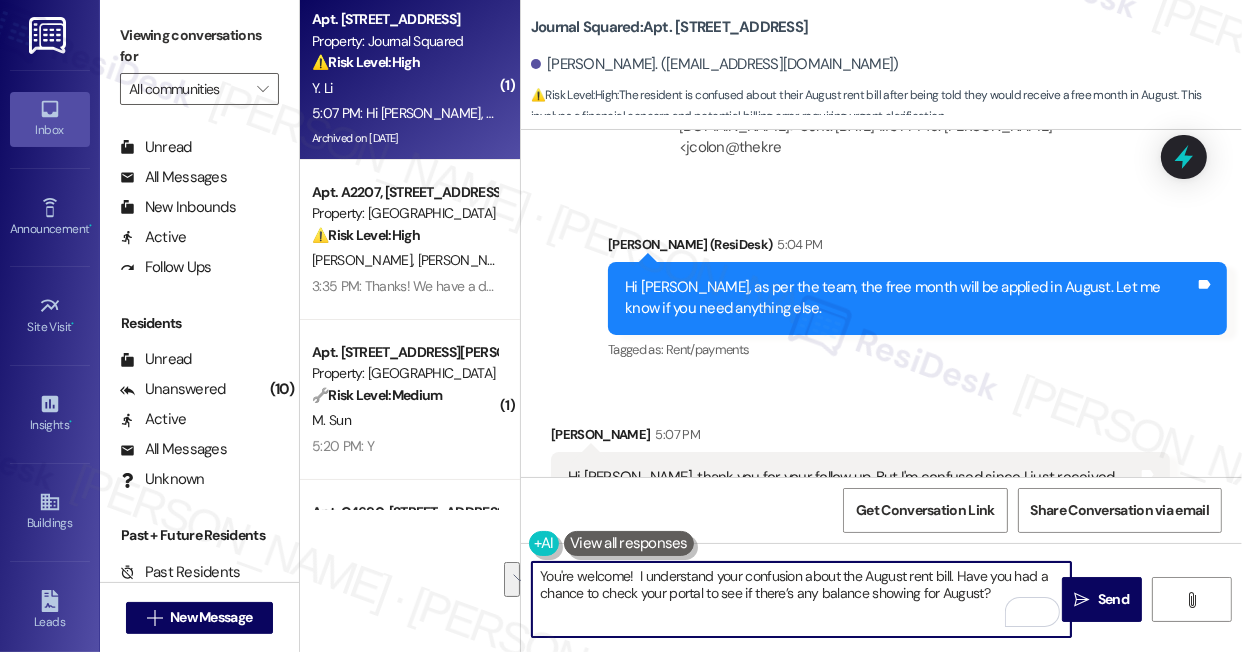 click on "You're welcome!  I understand your confusion about the August rent bill. Have you had a chance to check your portal to see if there’s any balance showing for August?" at bounding box center [801, 599] 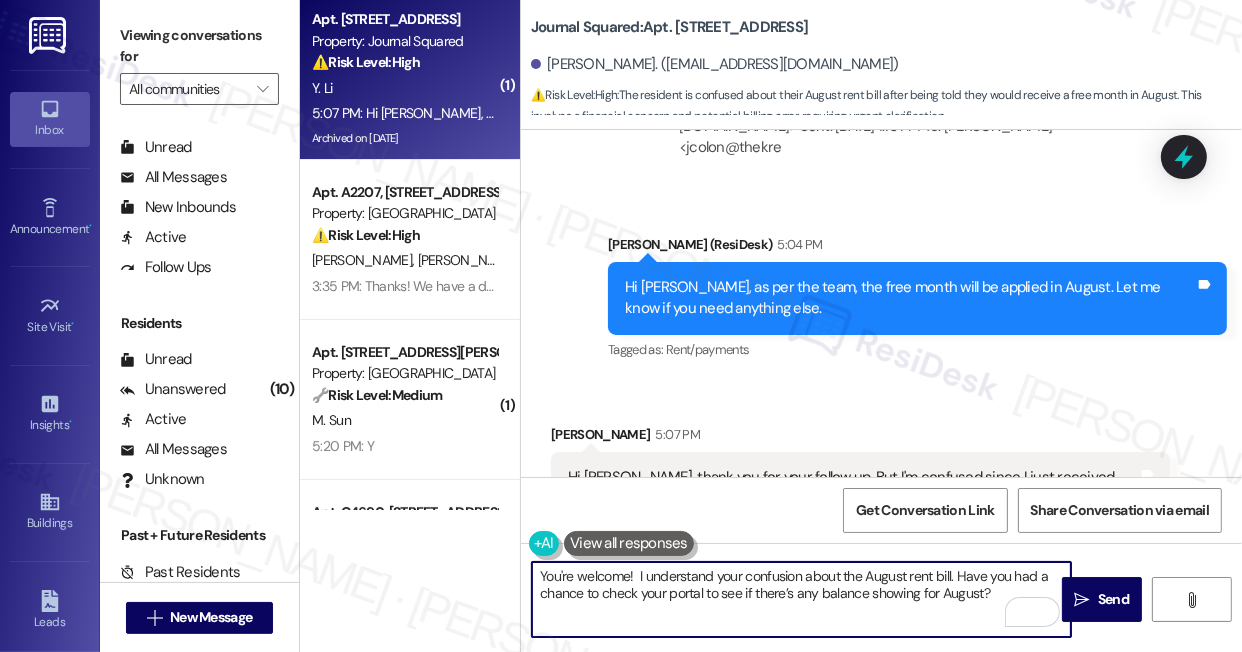 click on "You're welcome!  I understand your confusion about the August rent bill. Have you had a chance to check your portal to see if there’s any balance showing for August?" at bounding box center (801, 599) 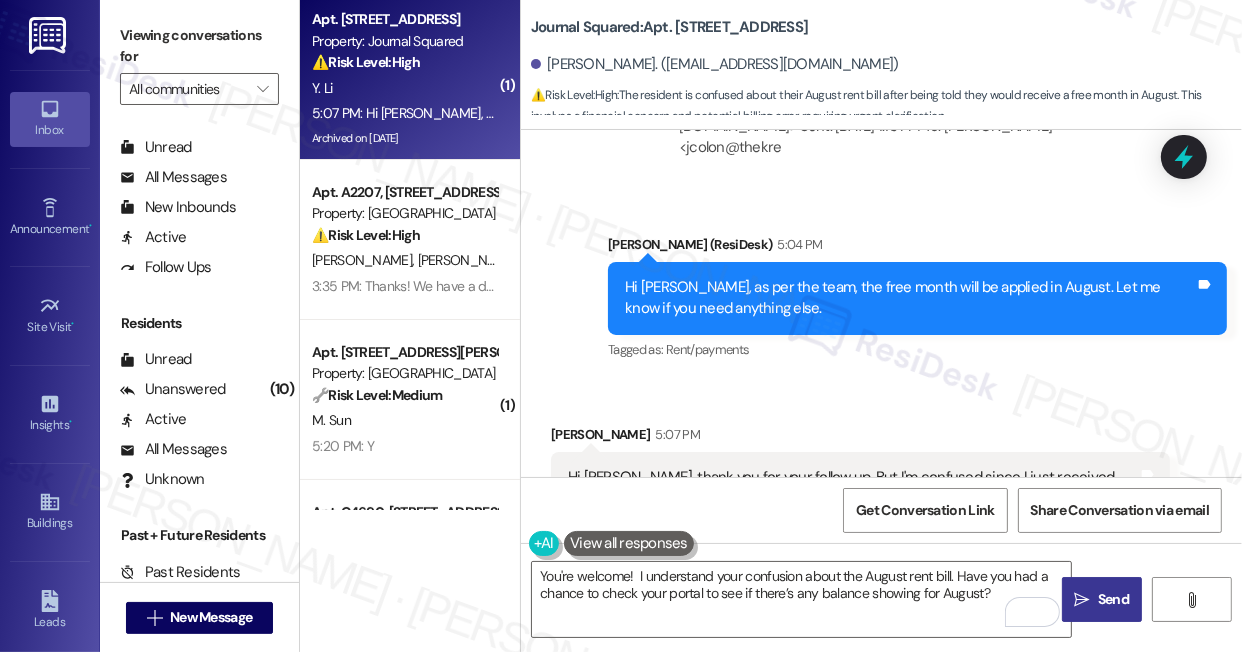 drag, startPoint x: 1117, startPoint y: 596, endPoint x: 1101, endPoint y: 596, distance: 16 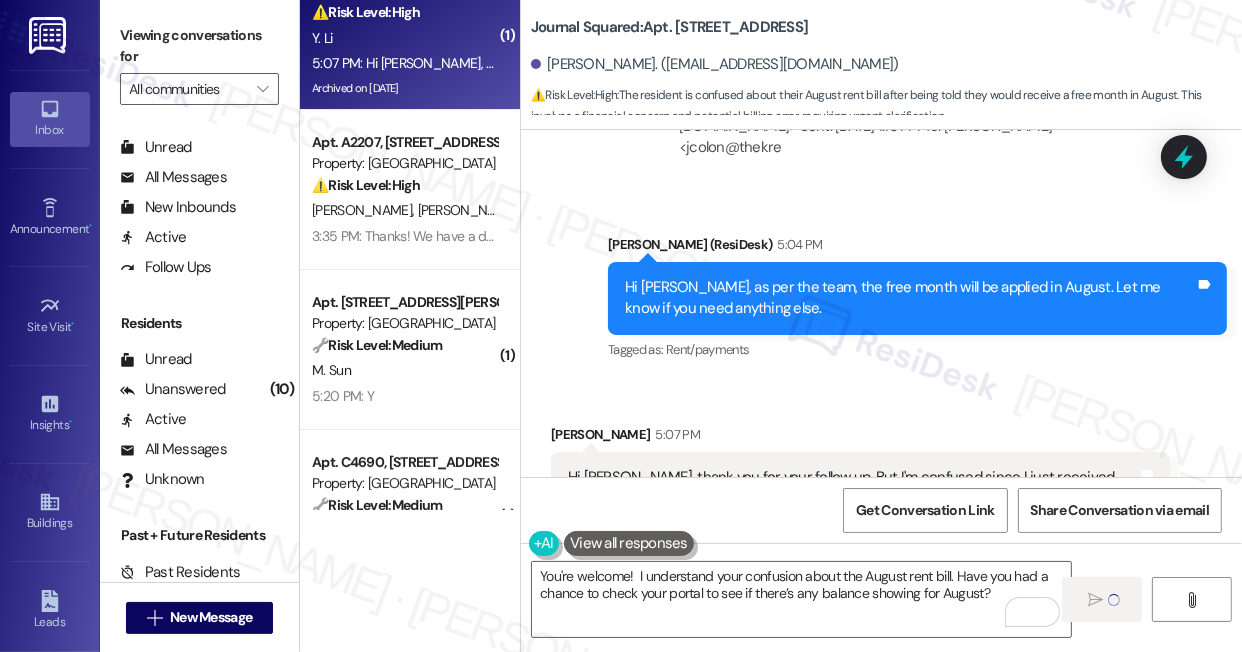 scroll, scrollTop: 90, scrollLeft: 0, axis: vertical 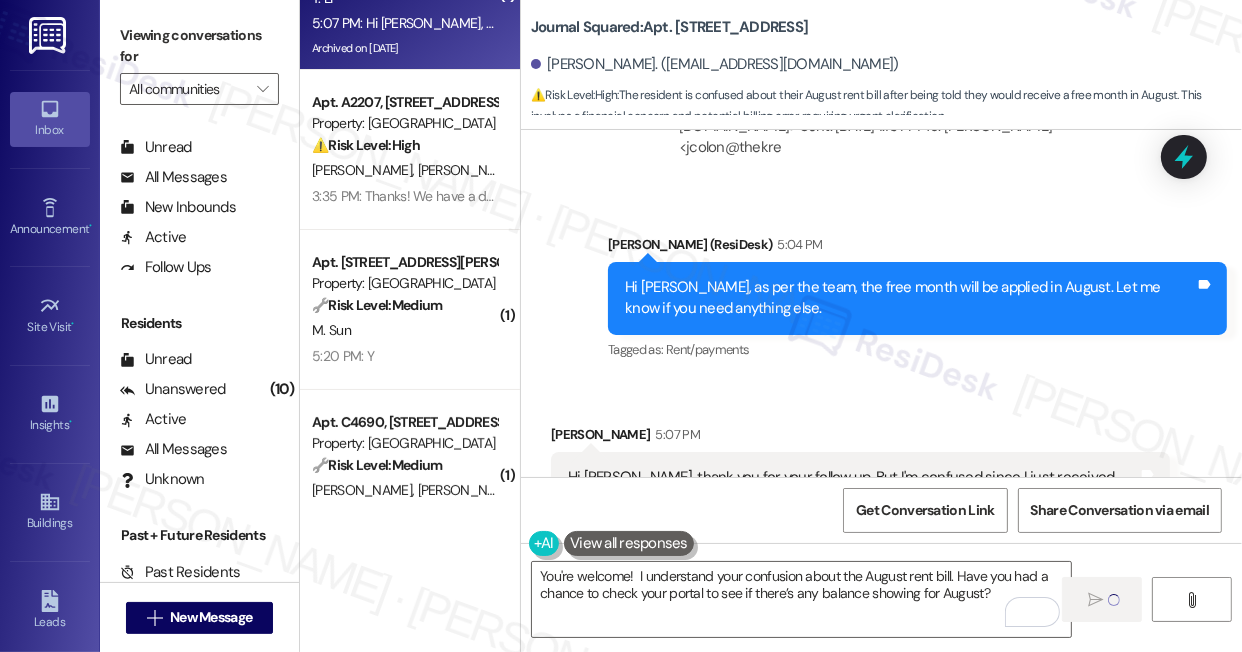 type 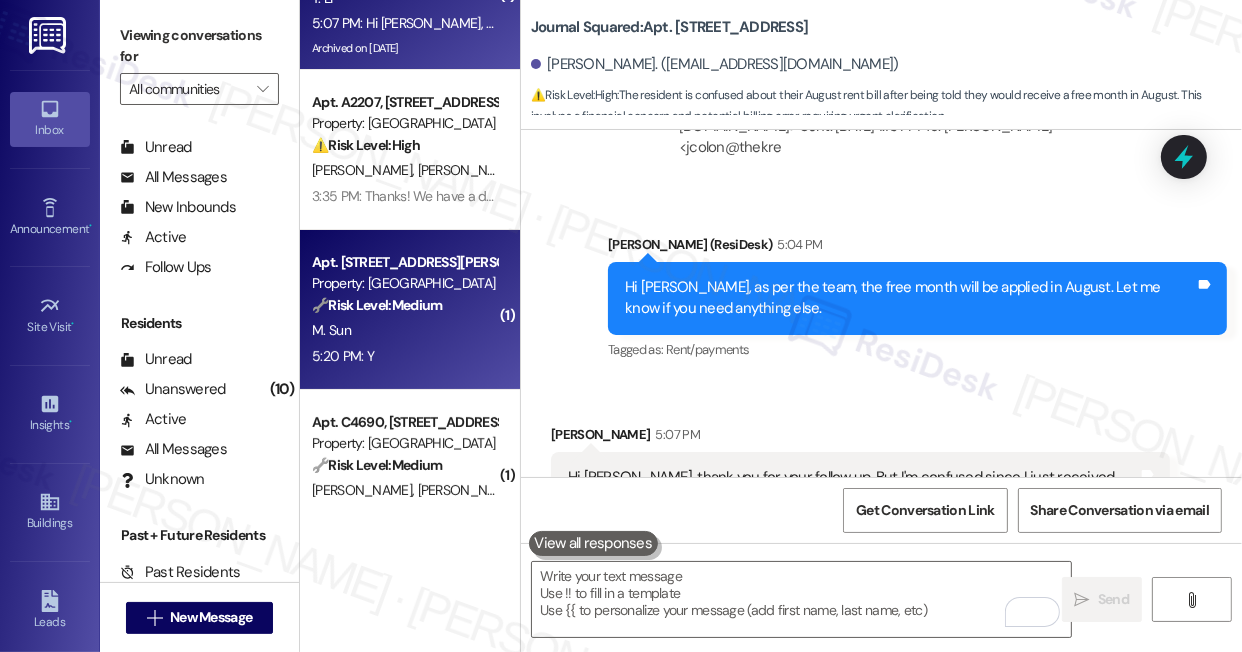 scroll, scrollTop: 17323, scrollLeft: 0, axis: vertical 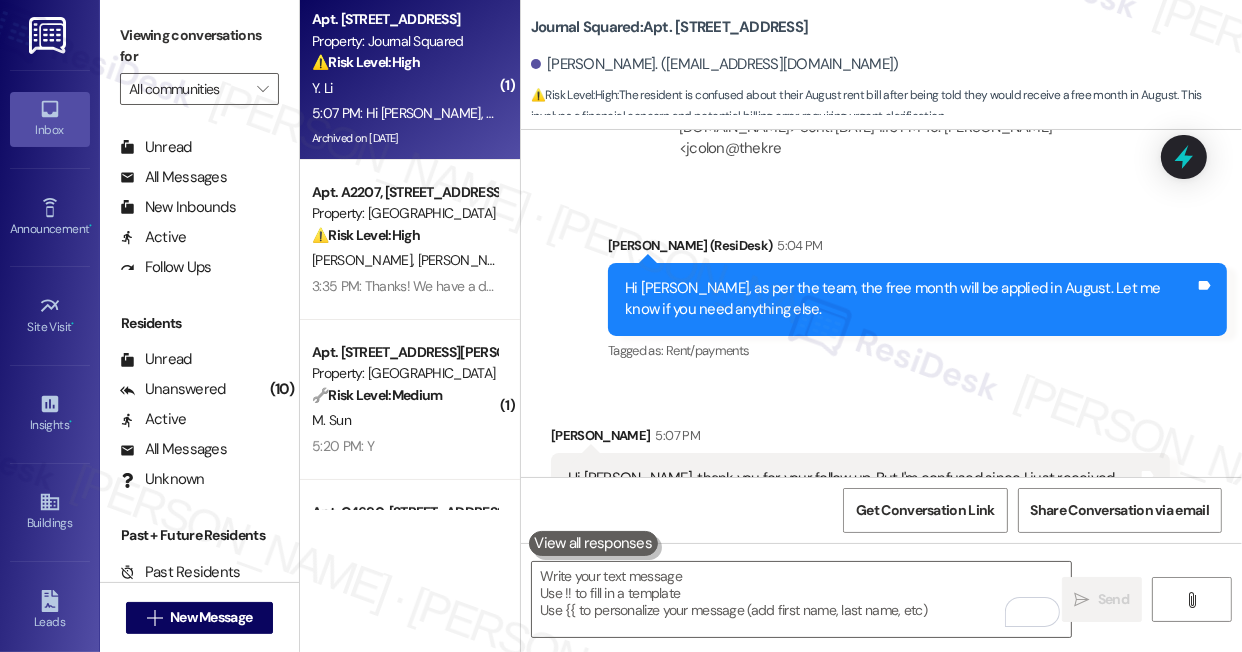 click on "Apt. A2207, [STREET_ADDRESS][PERSON_NAME] Property: Madison Farms ⚠️  Risk Level:  High The resident is reporting a malfunctioning water heater, which is an urgent maintenance issue affecting a basic utility. The resident also indicates the presence of a dog and the need to schedule a time for maintenance, indicating a need for coordination and potentially delaying resolution. [PERSON_NAME] [PERSON_NAME] 3:35 PM: Thanks! We have a dog so I'll need to know a time so I can put in him a bedroom.  3:35 PM: Thanks! We have a dog so I'll need to know a time so I can put in him a bedroom." at bounding box center [410, 240] 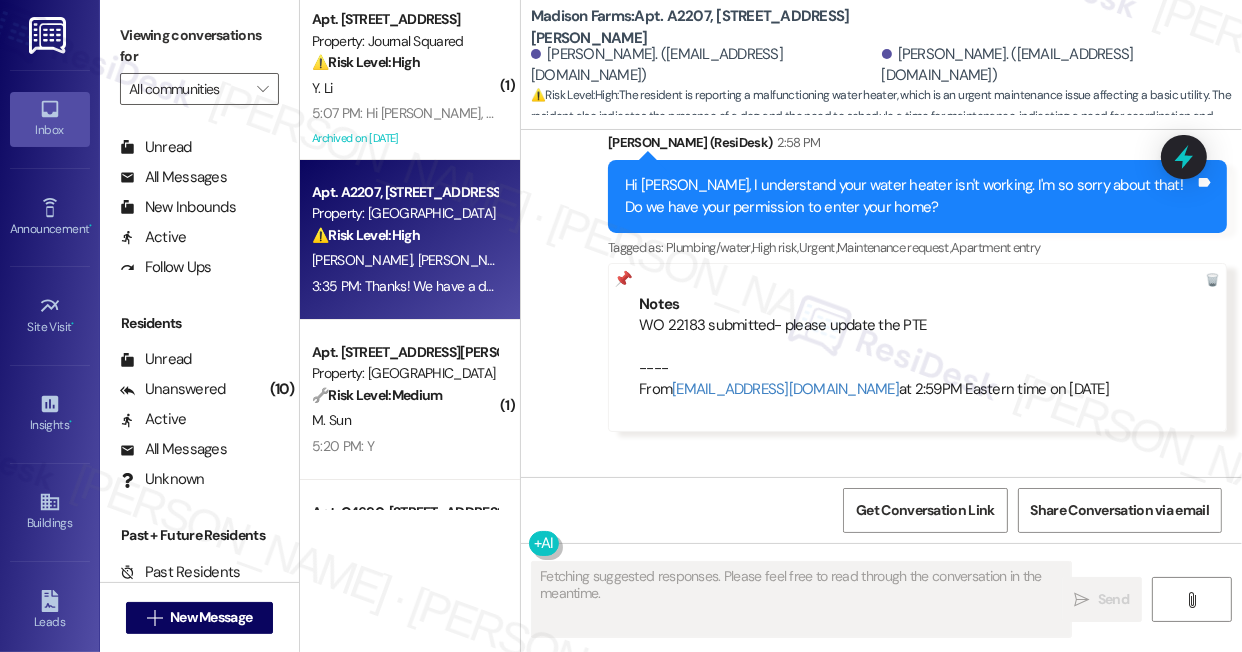 scroll, scrollTop: 1914, scrollLeft: 0, axis: vertical 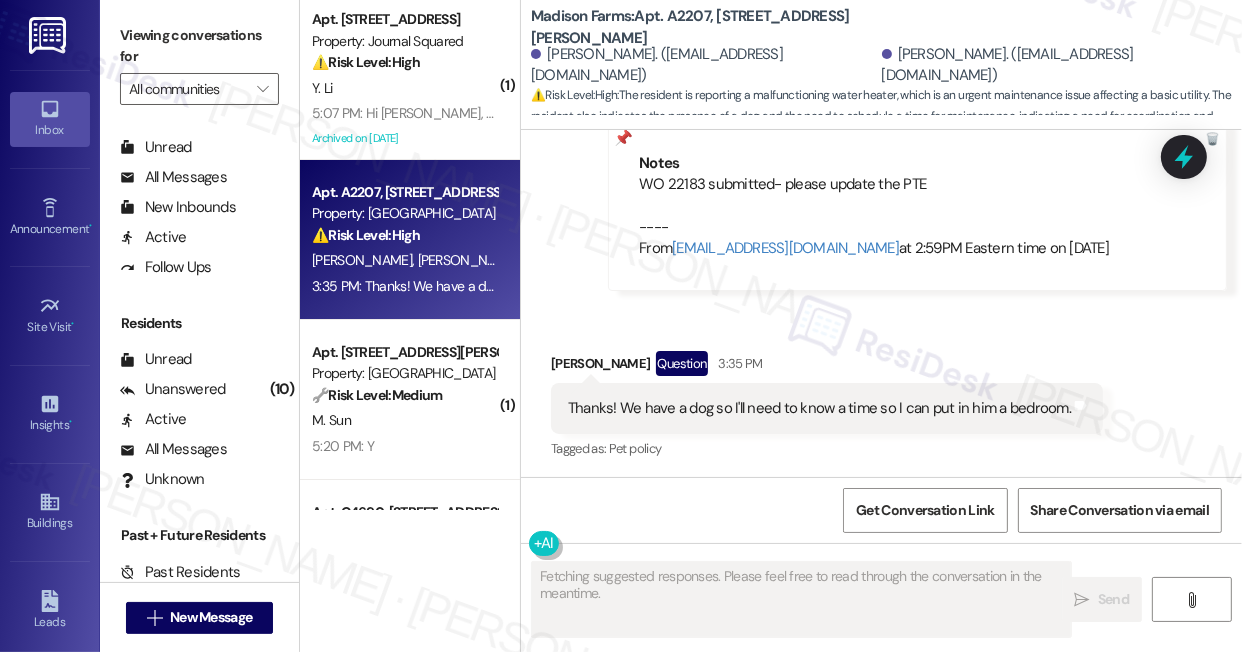 click on "Thanks! We have a dog so I'll need to know a time so I can put in him a bedroom." at bounding box center (819, 408) 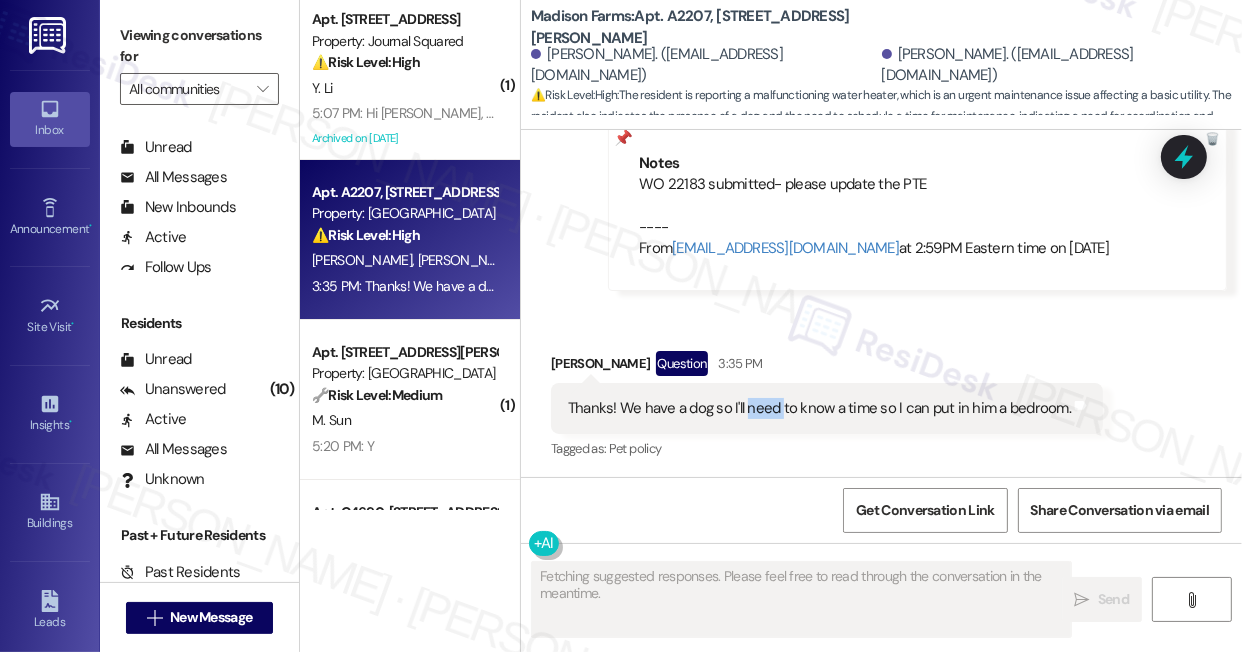 click on "Thanks! We have a dog so I'll need to know a time so I can put in him a bedroom." at bounding box center [819, 408] 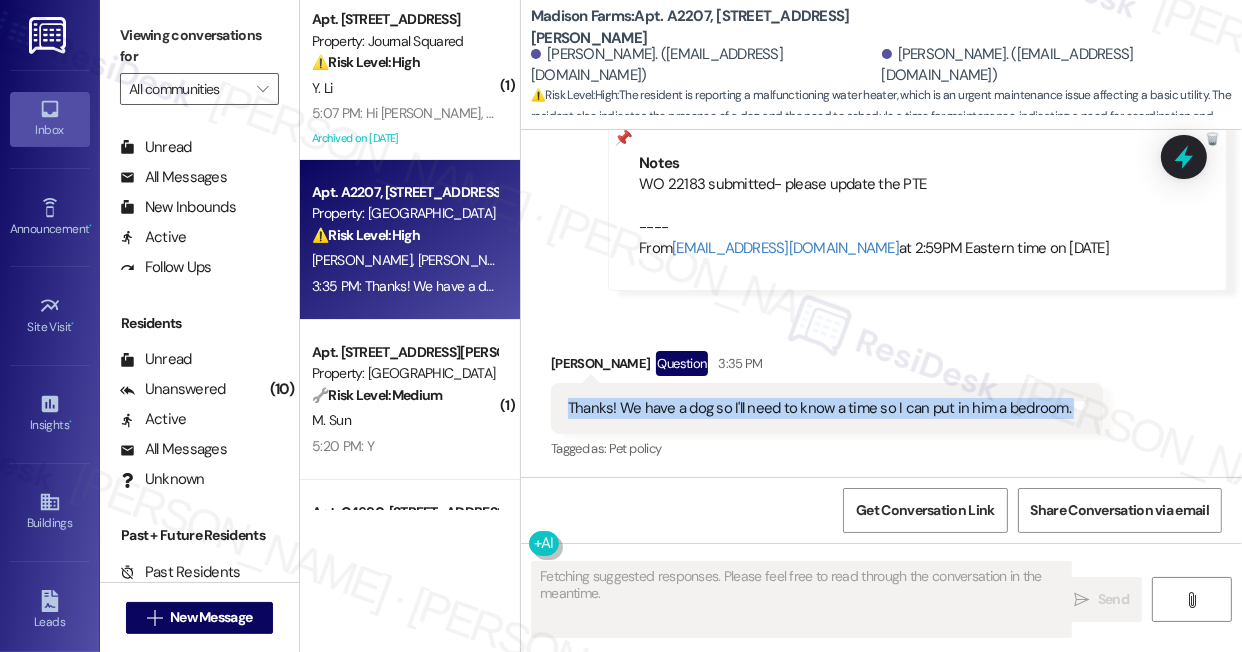 click on "Thanks! We have a dog so I'll need to know a time so I can put in him a bedroom." at bounding box center (819, 408) 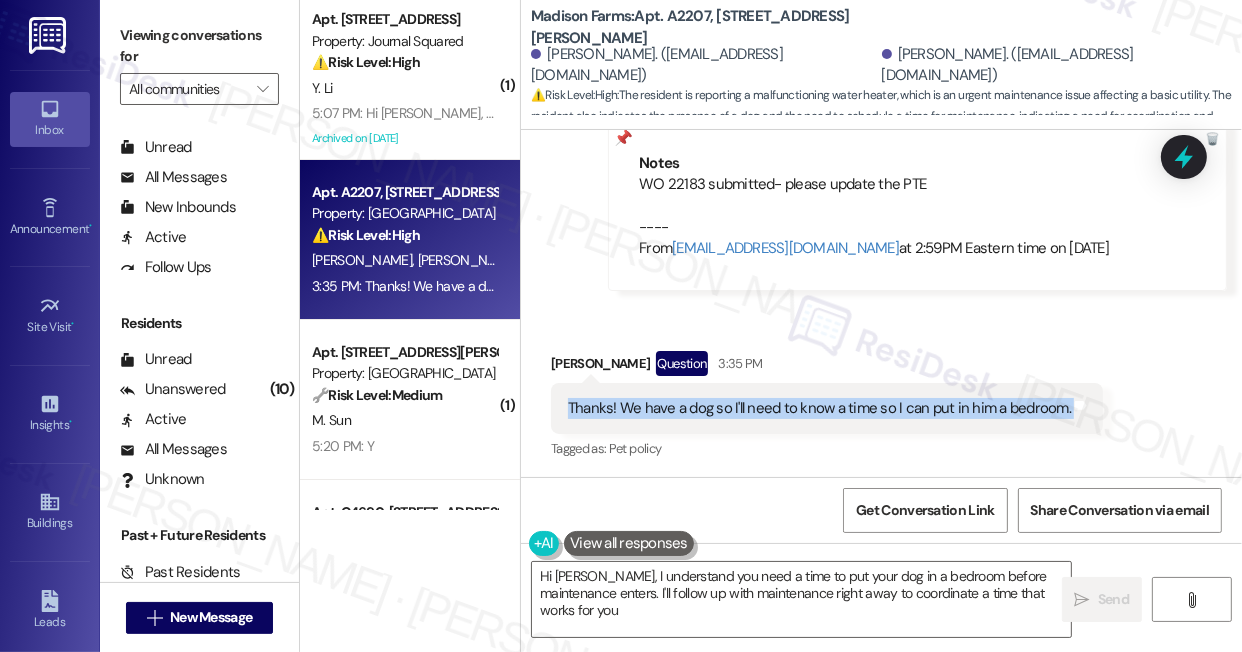 type on "Hi [PERSON_NAME], I understand you need a time to put your dog in a bedroom before maintenance enters. I'll follow up with maintenance right away to coordinate a time that works for you!" 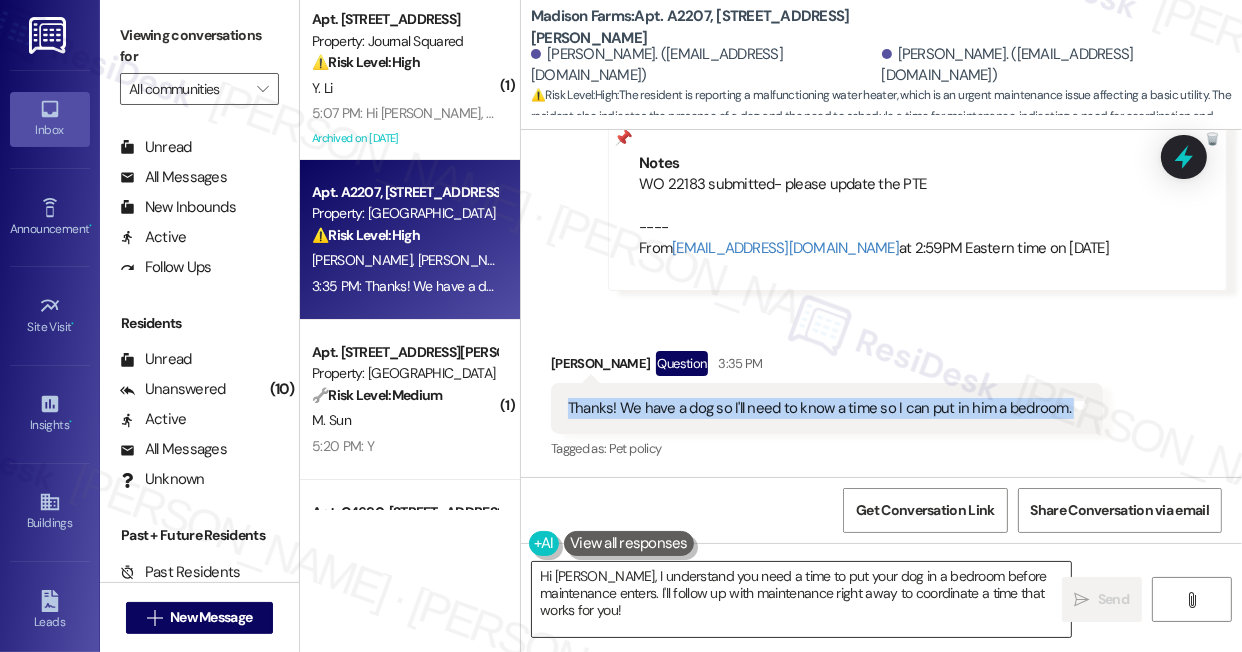 click on "Hi [PERSON_NAME], I understand you need a time to put your dog in a bedroom before maintenance enters. I'll follow up with maintenance right away to coordinate a time that works for you!" at bounding box center [801, 599] 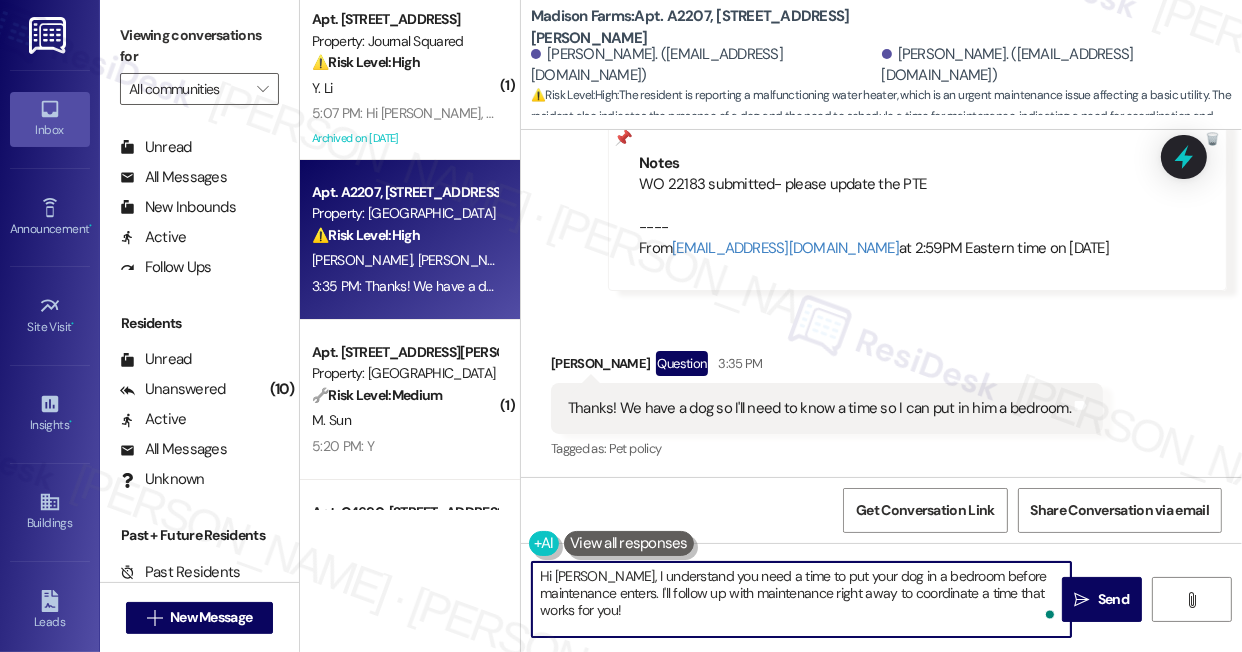 click on "Hi [PERSON_NAME], I understand you need a time to put your dog in a bedroom before maintenance enters. I'll follow up with maintenance right away to coordinate a time that works for you!" at bounding box center (801, 599) 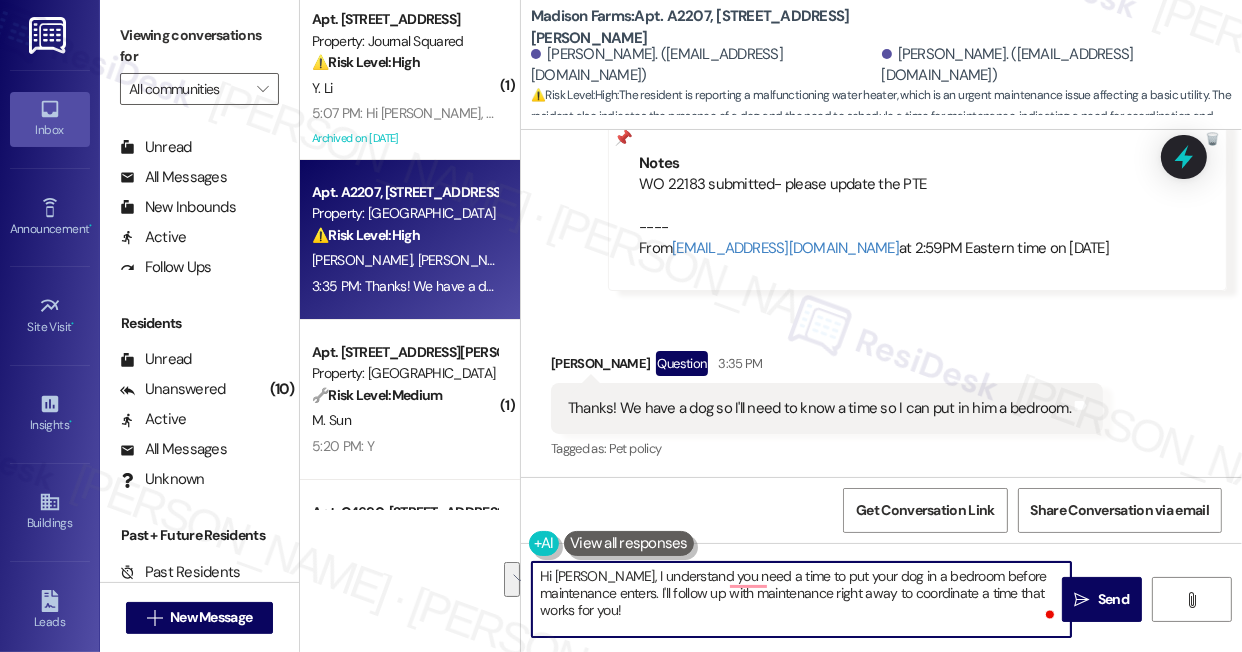 click on "Hi [PERSON_NAME], I understand you need a time to put your dog in a bedroom before maintenance enters. I'll follow up with maintenance right away to coordinate a time that works for you!" at bounding box center (801, 599) 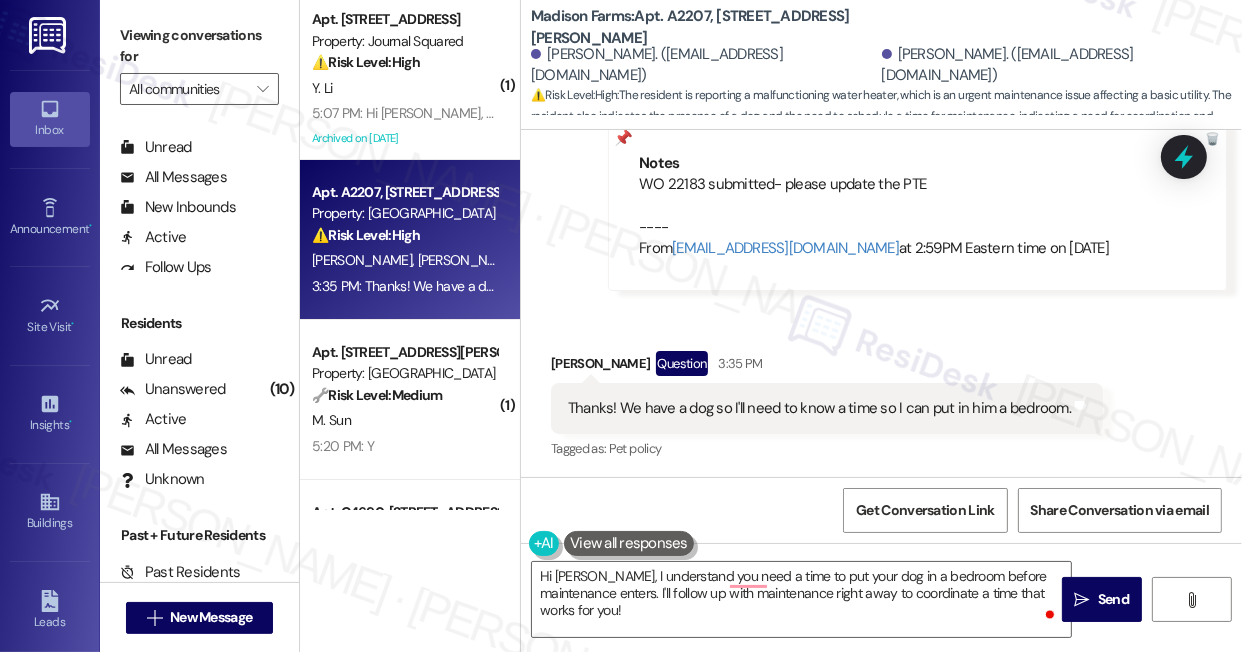 click on "Received via SMS [PERSON_NAME] Question 3:35 PM Thanks! We have a dog so I'll need to know a time so I can put in him a bedroom.  Tags and notes Tagged as:   Pet policy Click to highlight conversations about Pet policy" at bounding box center [827, 407] 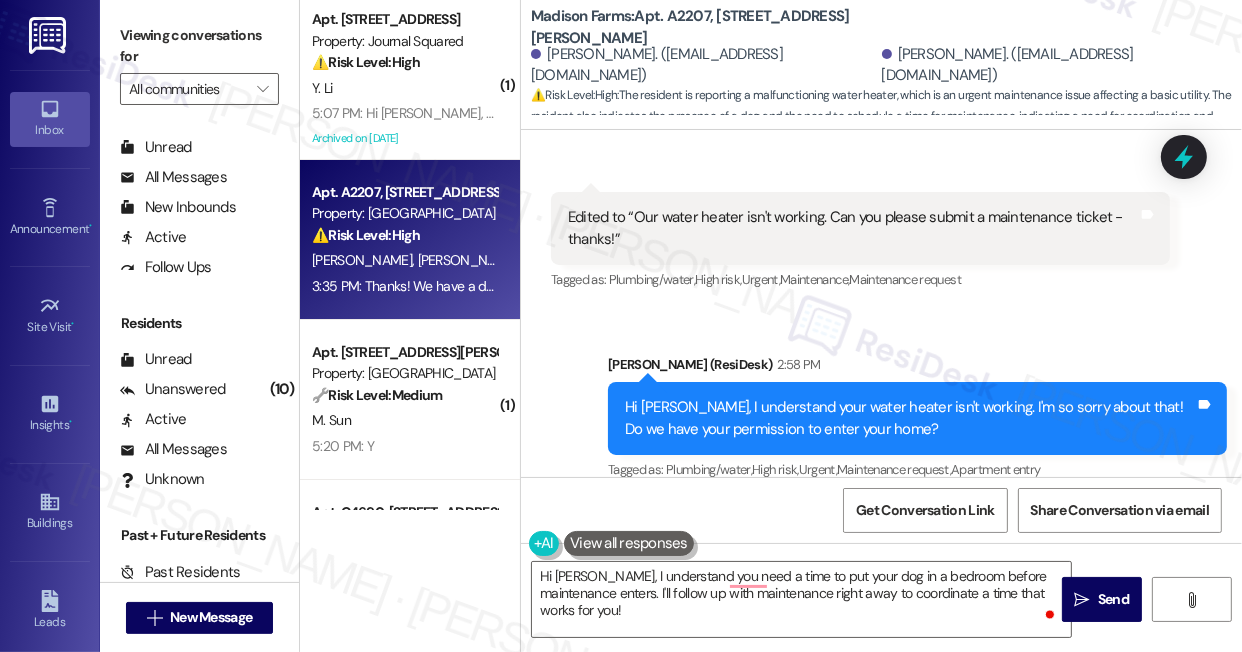 scroll, scrollTop: 1460, scrollLeft: 0, axis: vertical 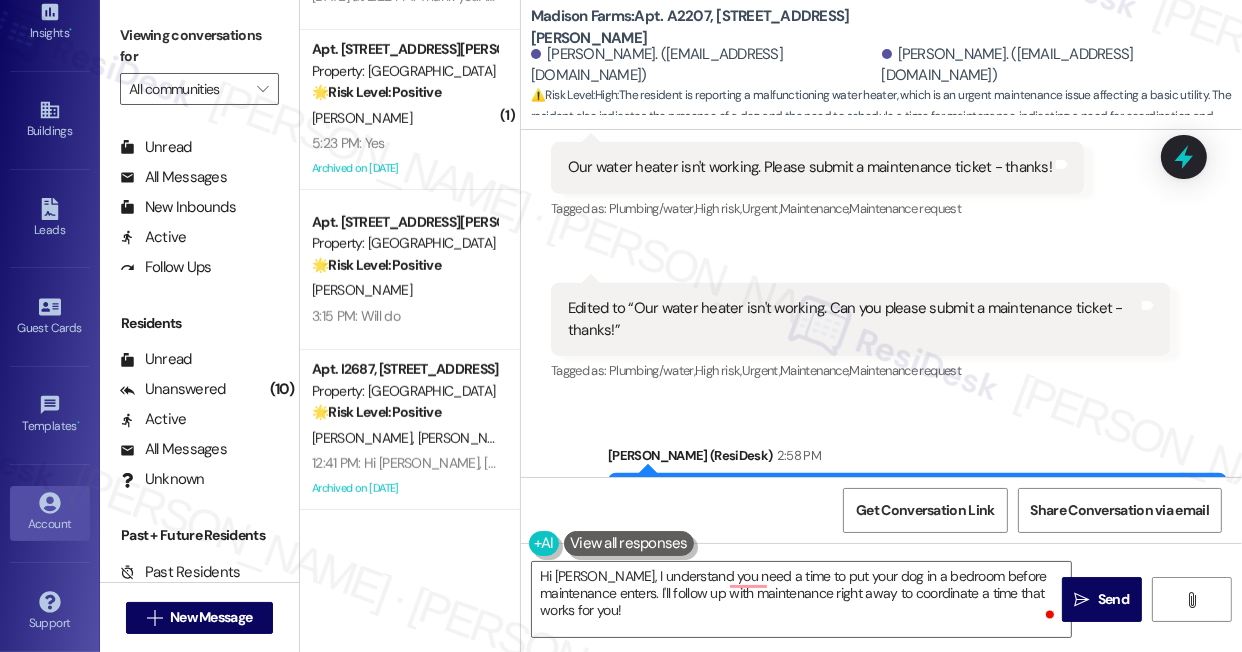 click 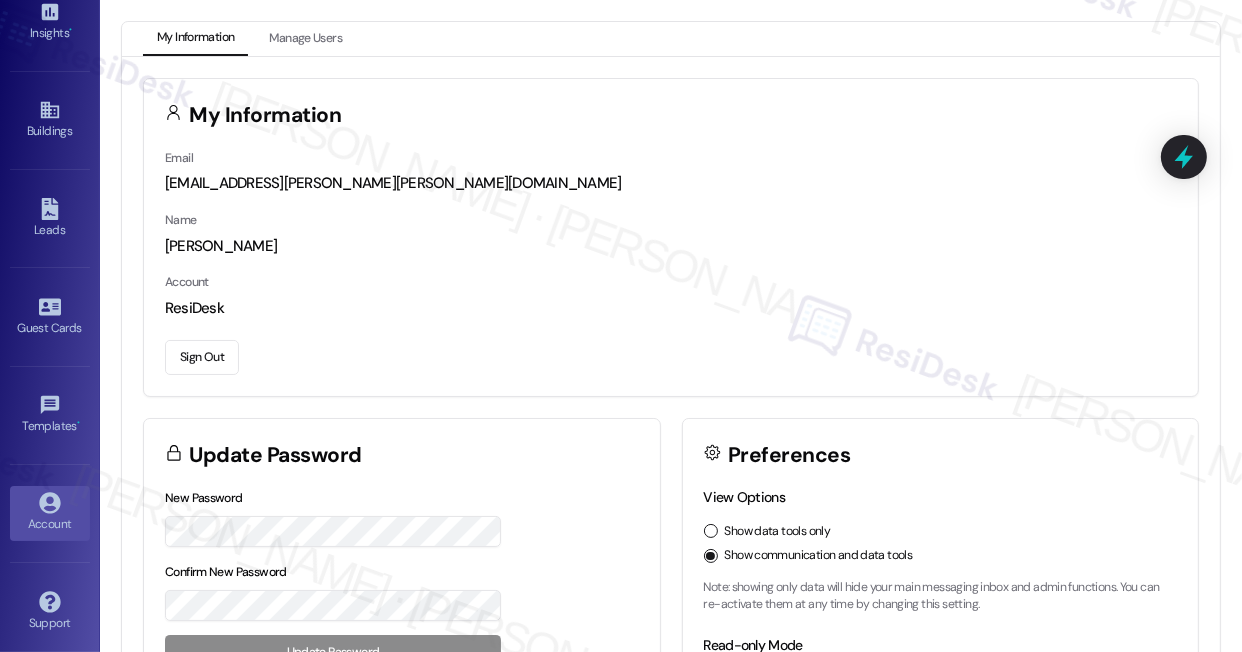 click on "Sign Out" at bounding box center [202, 357] 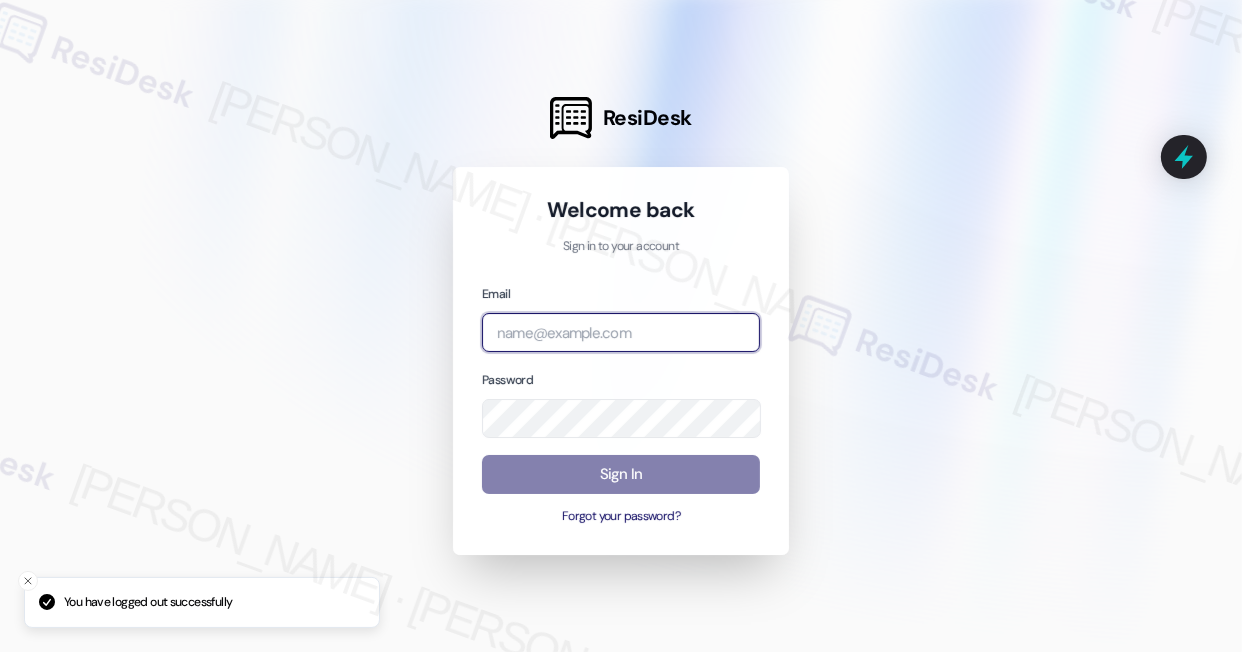 click at bounding box center (621, 332) 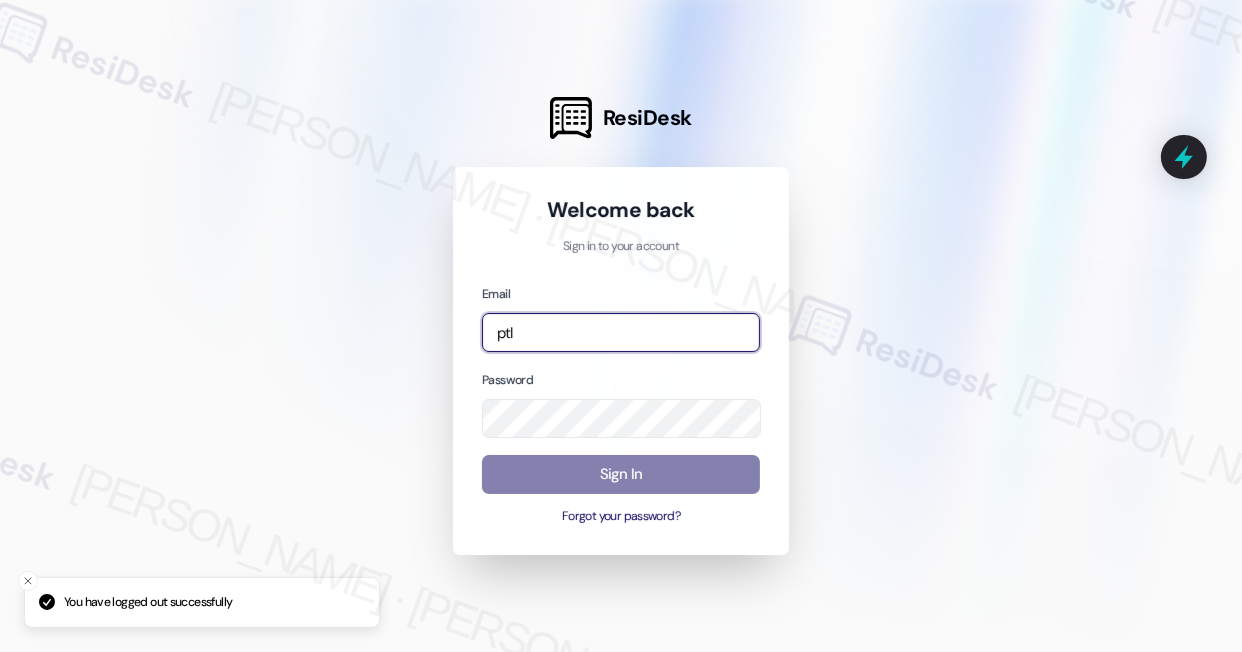 type on "[EMAIL_ADDRESS][PERSON_NAME][PERSON_NAME][DOMAIN_NAME]" 